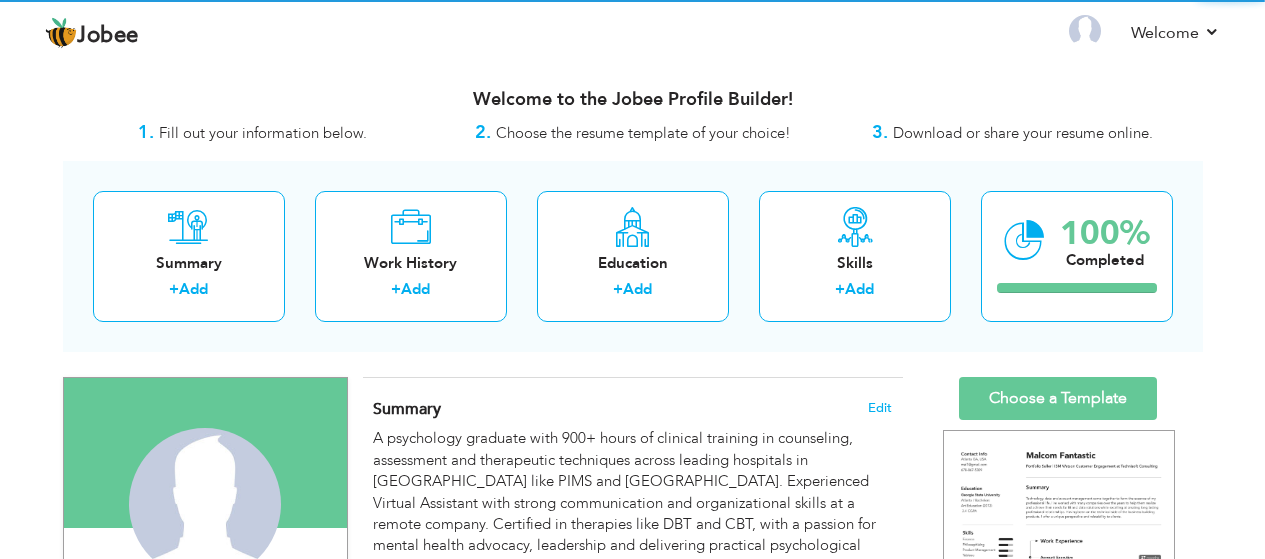 scroll, scrollTop: 0, scrollLeft: 0, axis: both 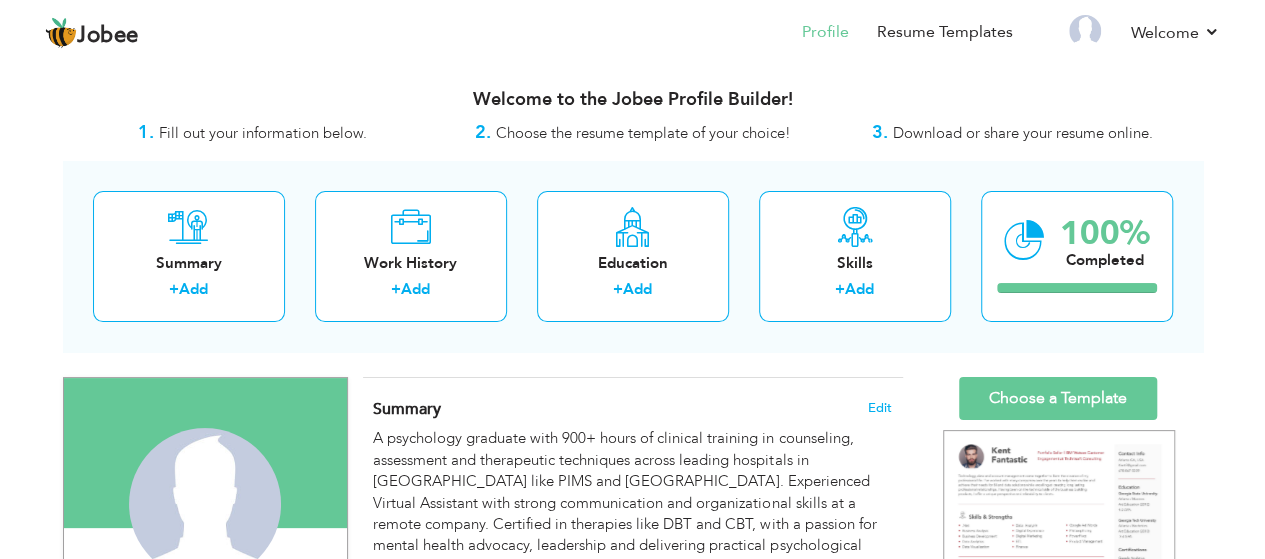 click on "Edit" at bounding box center [880, 408] 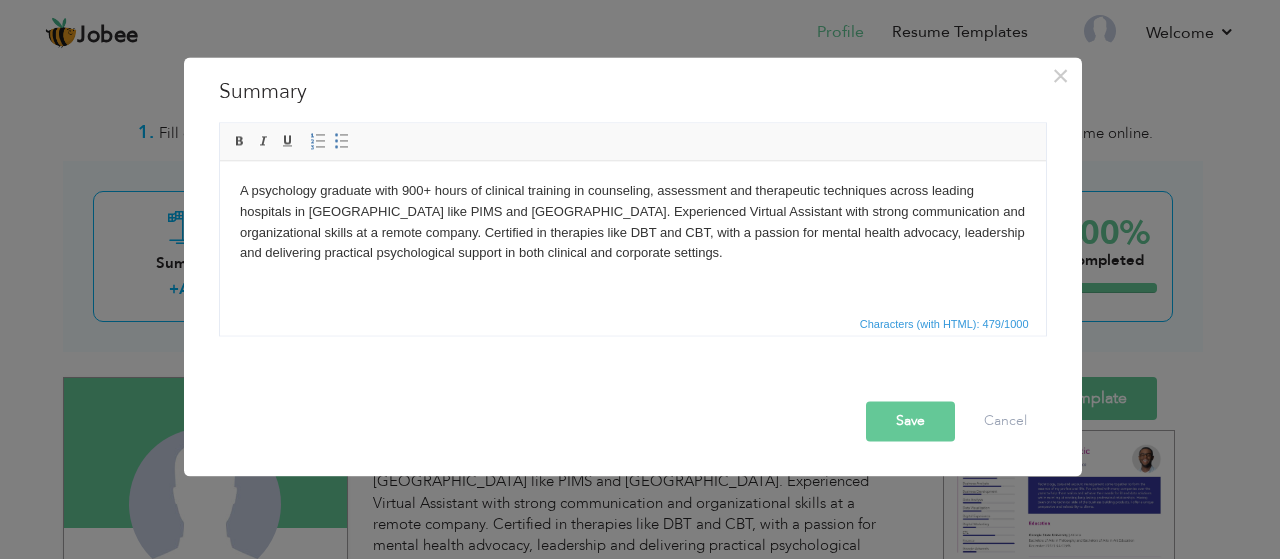 drag, startPoint x: 717, startPoint y: 256, endPoint x: 73, endPoint y: 155, distance: 651.87195 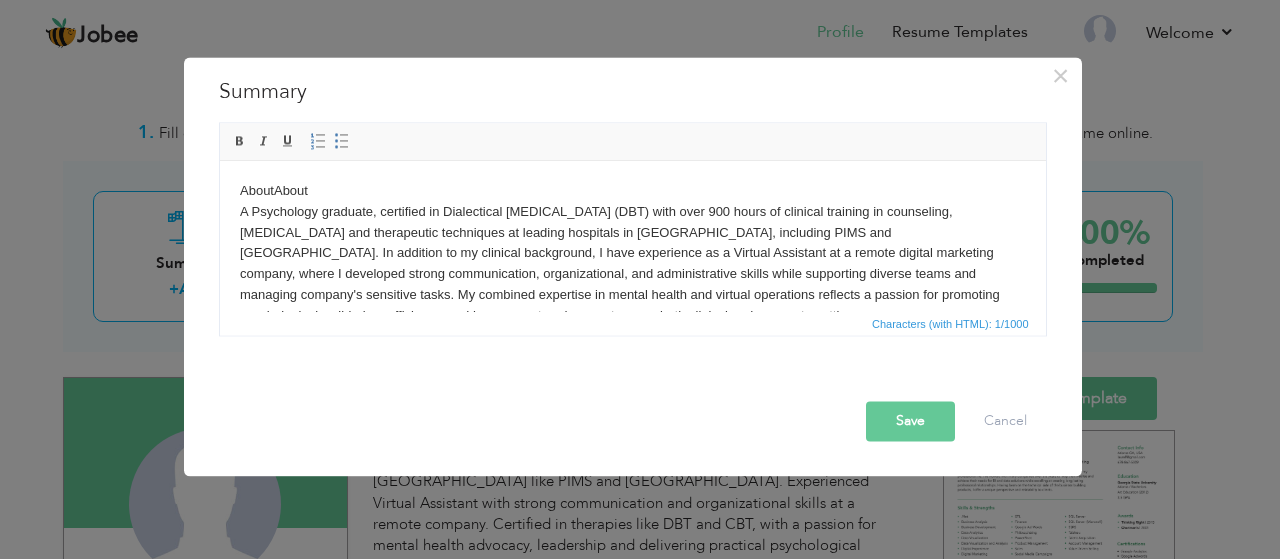 scroll, scrollTop: 12, scrollLeft: 0, axis: vertical 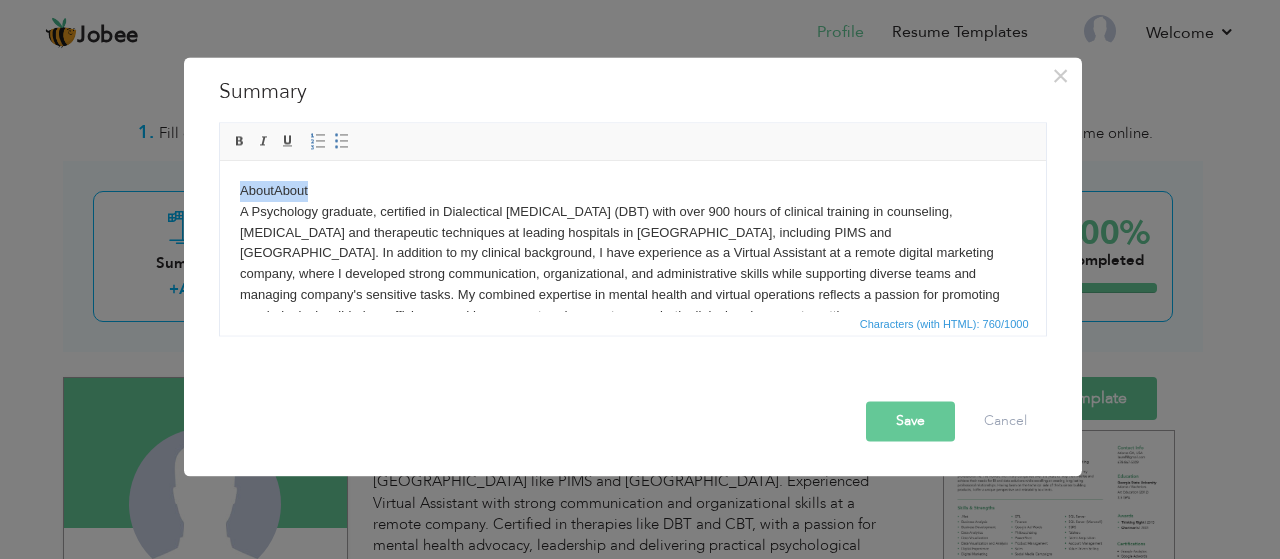 drag, startPoint x: 439, startPoint y: 178, endPoint x: 143, endPoint y: 145, distance: 297.83383 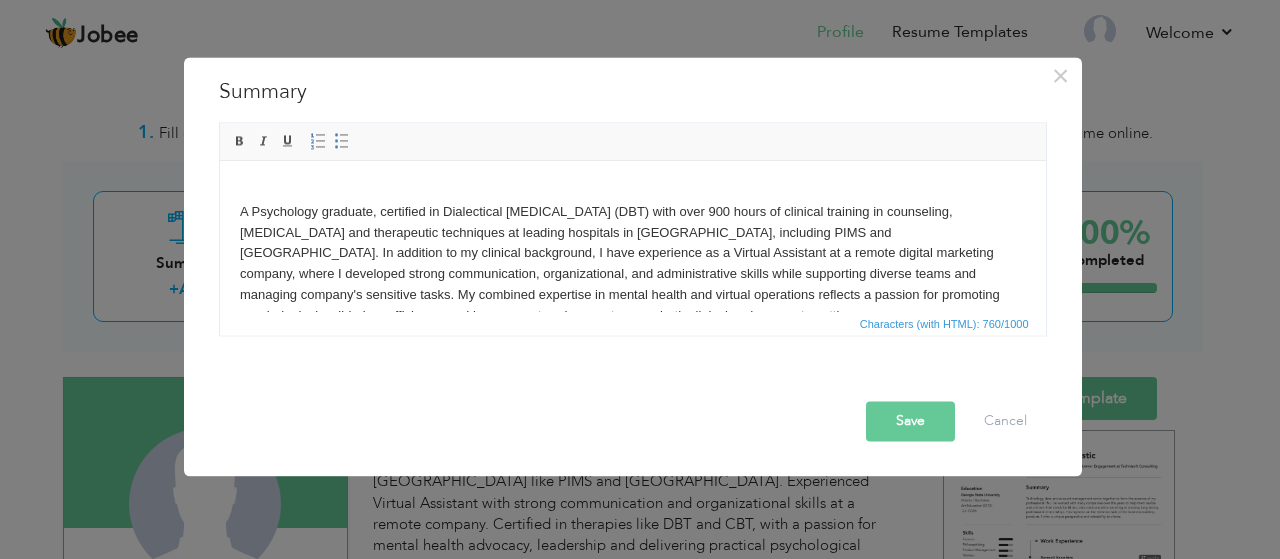 click on "A Psychology graduate, certified in Dialectical Behavior Therapy (DBT) with over 900 hours of clinical training in counseling, psychological assessment and therapeutic techniques at leading hospitals in Islamabad, including PIMS and Shifa International Hospital. In addition to my clinical background, I have experience as a Virtual Assistant at a remote digital marketing company, where I developed strong communication, organizational, and administrative skills while supporting diverse teams and managing company's sensitive tasks. My combined expertise in mental health and virtual operations reflects a passion for promoting psychological well-being, efficiency, and human-centered support across both clinical and corporate settings. ." at bounding box center [632, 253] 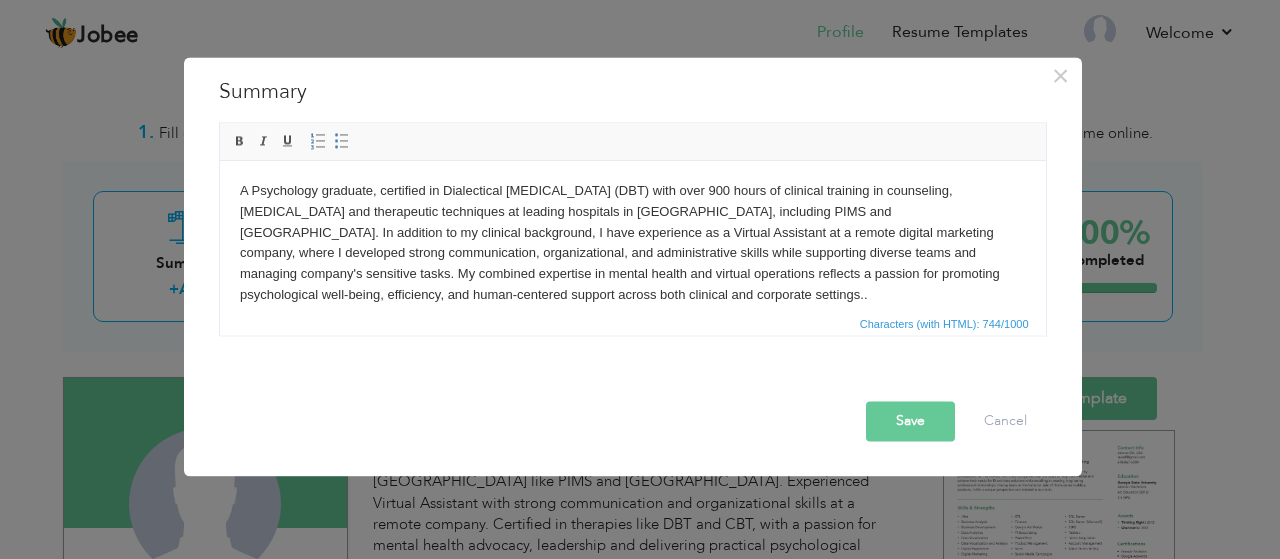 click on "Save" at bounding box center (910, 421) 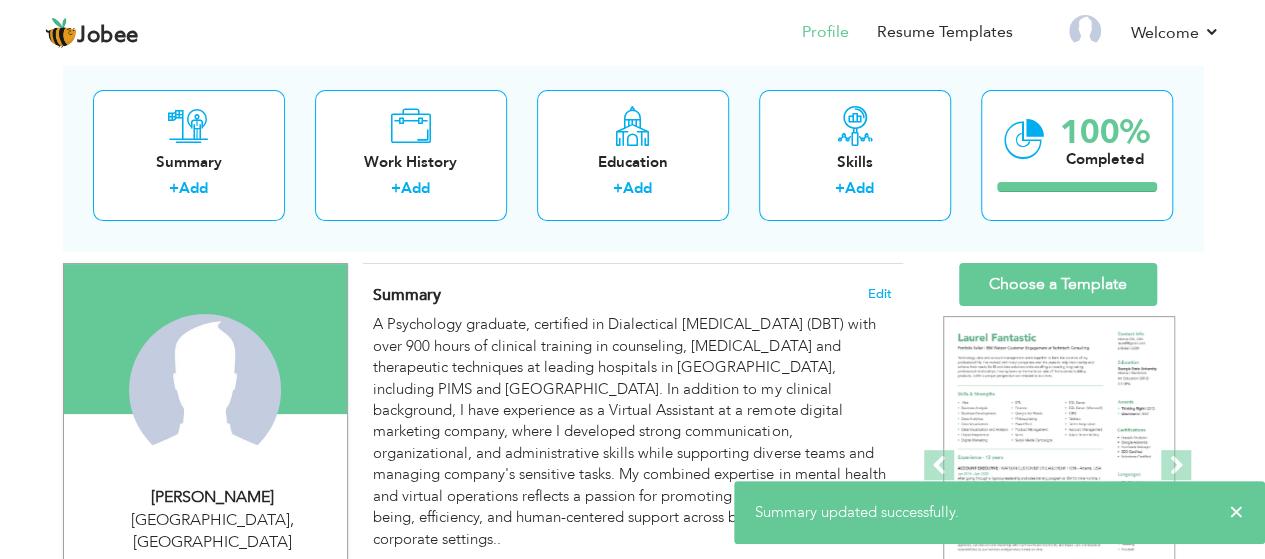 scroll, scrollTop: 155, scrollLeft: 0, axis: vertical 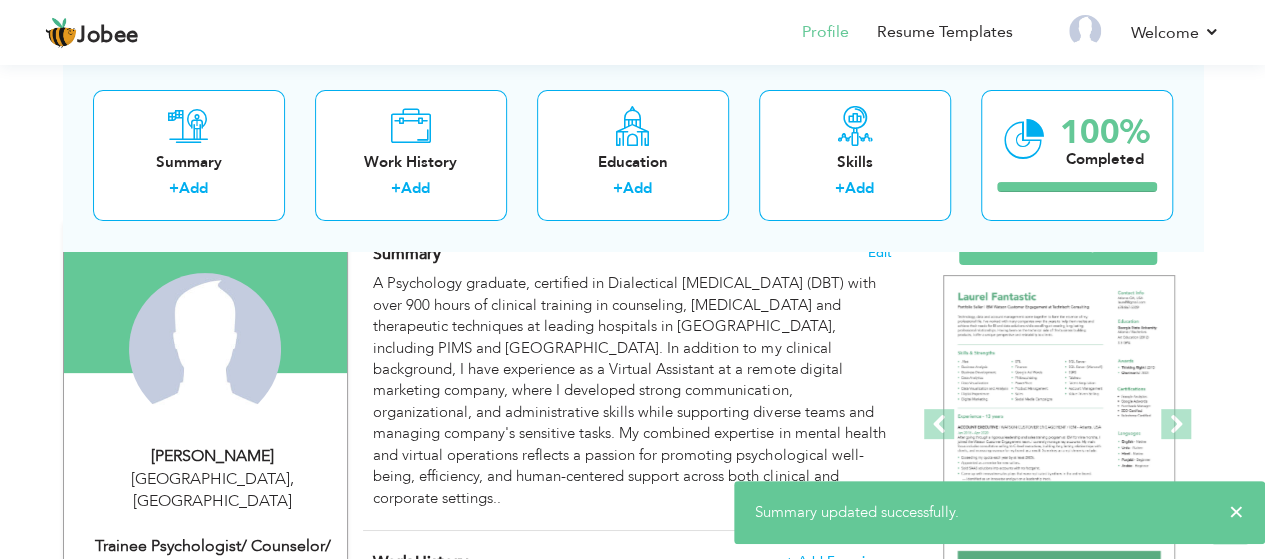 click on "A Psychology graduate, certified in Dialectical Behavior Therapy (DBT) with over 900 hours of clinical training in counseling, psychological assessment and therapeutic techniques at leading hospitals in Islamabad, including PIMS and Shifa International Hospital. In addition to my clinical background, I have experience as a Virtual Assistant at a remote digital marketing company, where I developed strong communication, organizational, and administrative skills while supporting diverse teams and managing company's sensitive tasks. My combined expertise in mental health and virtual operations reflects a passion for promoting psychological well-being, efficiency, and human-centered support across both clinical and corporate settings.." at bounding box center (632, 391) 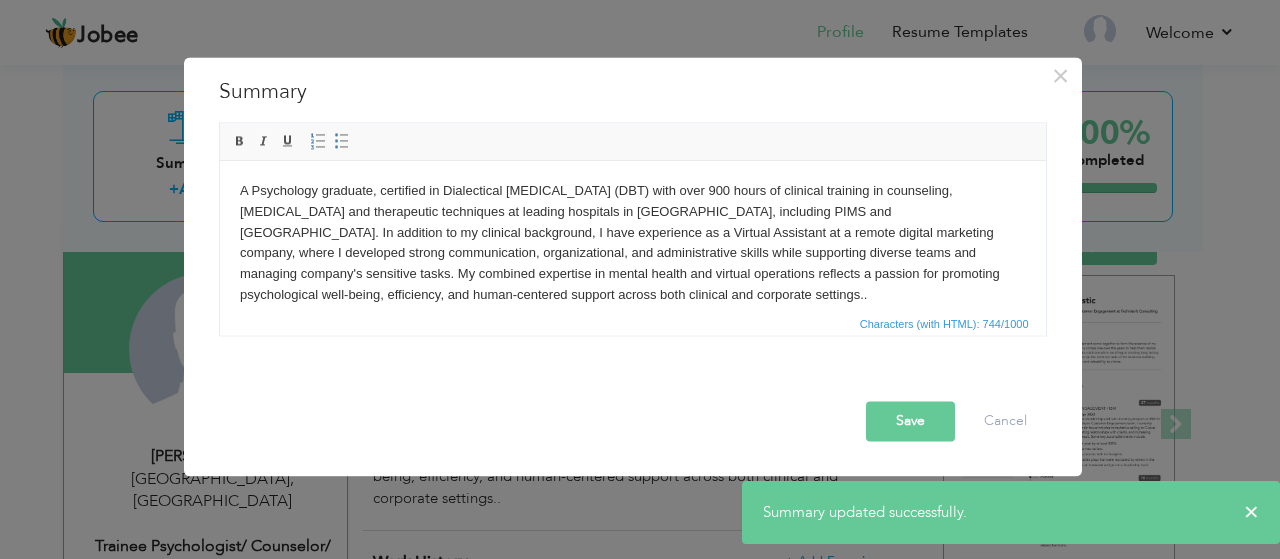 click on "A Psychology graduate, certified in Dialectical Behavior Therapy (DBT) with over 900 hours of clinical training in counseling, psychological assessment and therapeutic techniques at leading hospitals in Islamabad, including PIMS and Shifa International Hospital. In addition to my clinical background, I have experience as a Virtual Assistant at a remote digital marketing company, where I developed strong communication, organizational, and administrative skills while supporting diverse teams and managing company's sensitive tasks. My combined expertise in mental health and virtual operations reflects a passion for promoting psychological well-being, efficiency, and human-centered support across both clinical and corporate settings.." at bounding box center [632, 242] 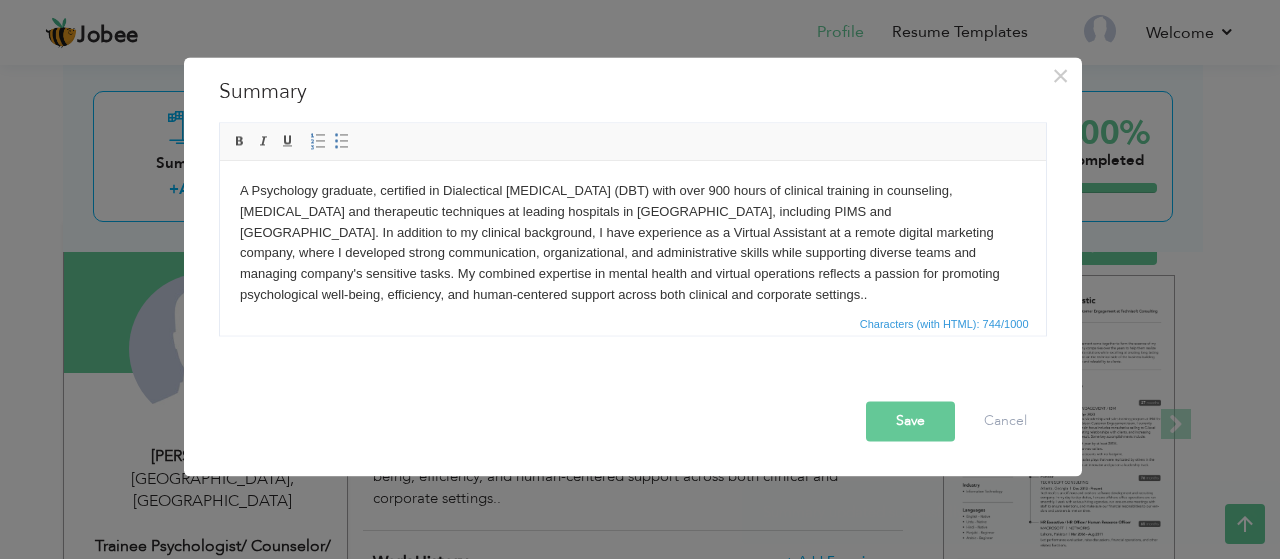 type 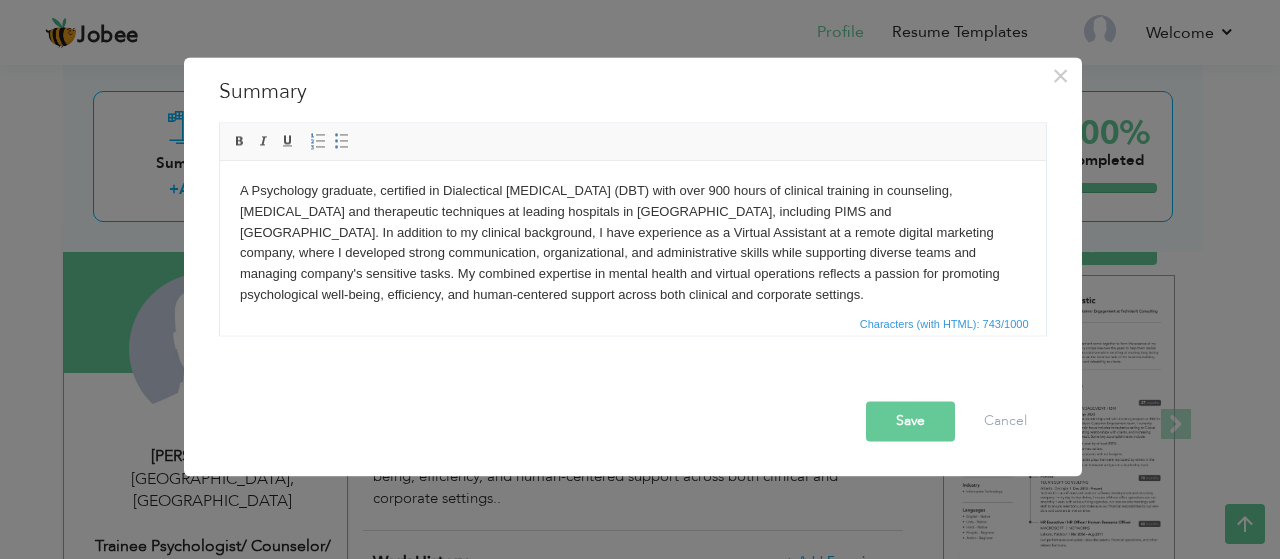 click on "Save" at bounding box center (910, 421) 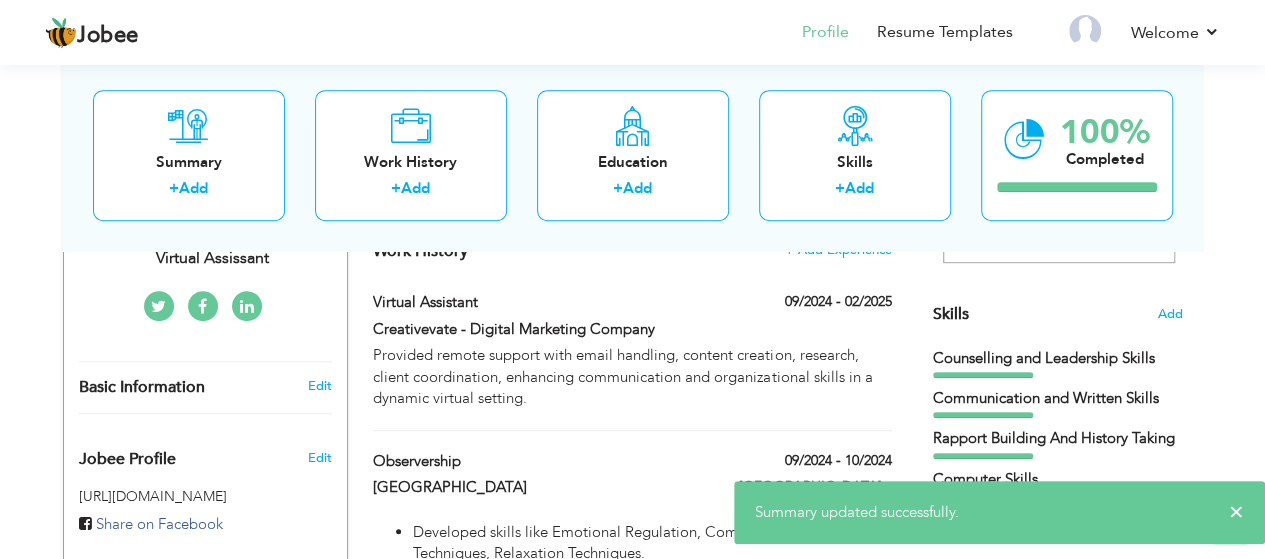 scroll, scrollTop: 470, scrollLeft: 0, axis: vertical 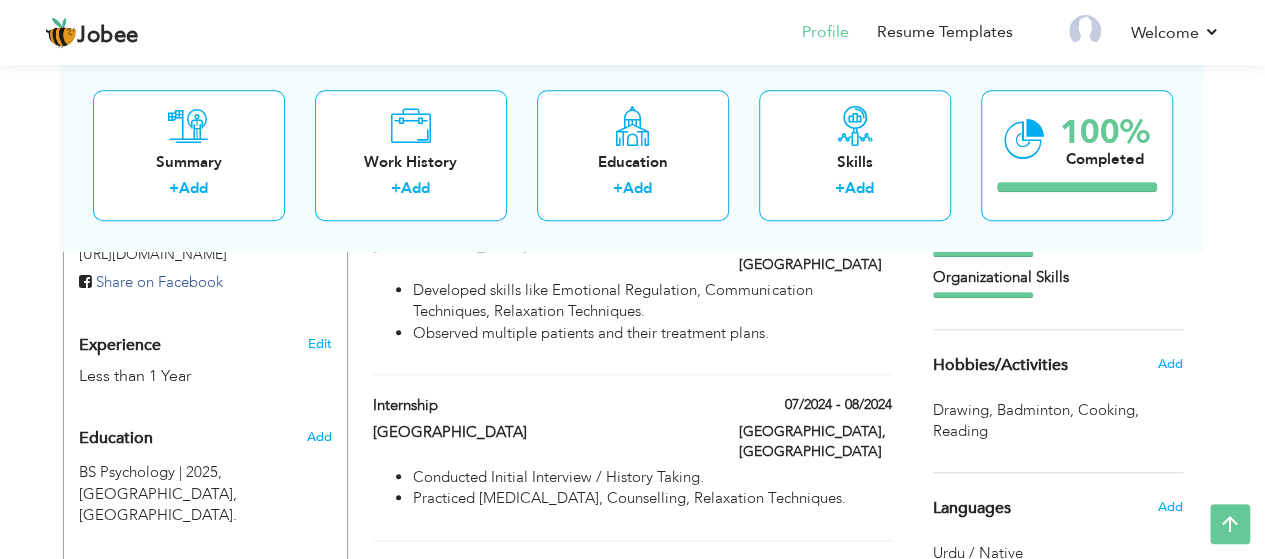 click on "Edit" at bounding box center (319, 344) 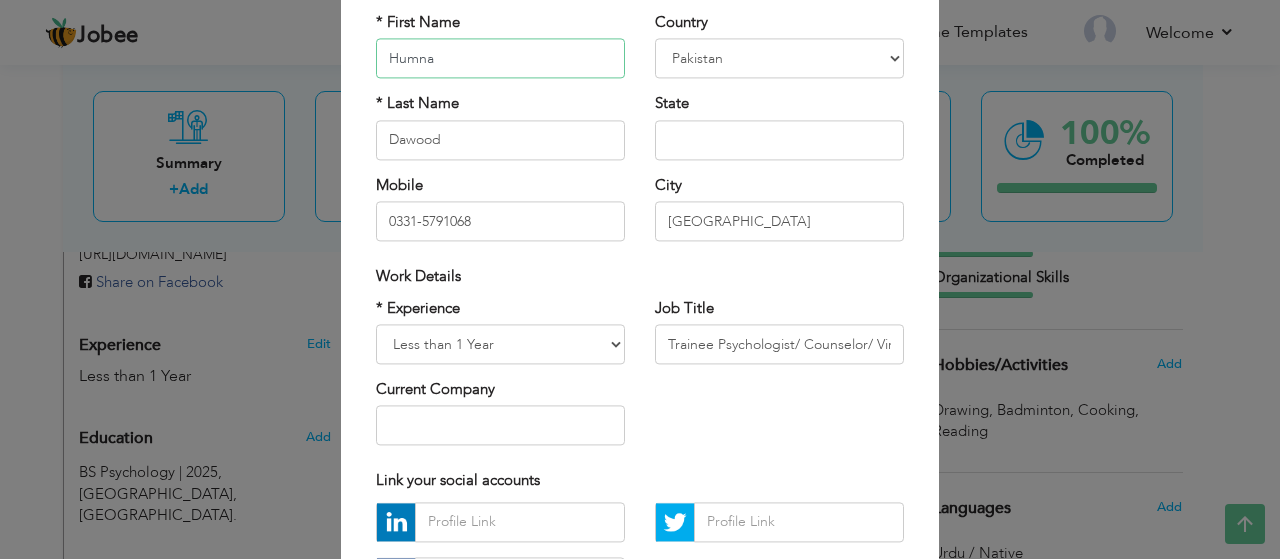 scroll, scrollTop: 203, scrollLeft: 0, axis: vertical 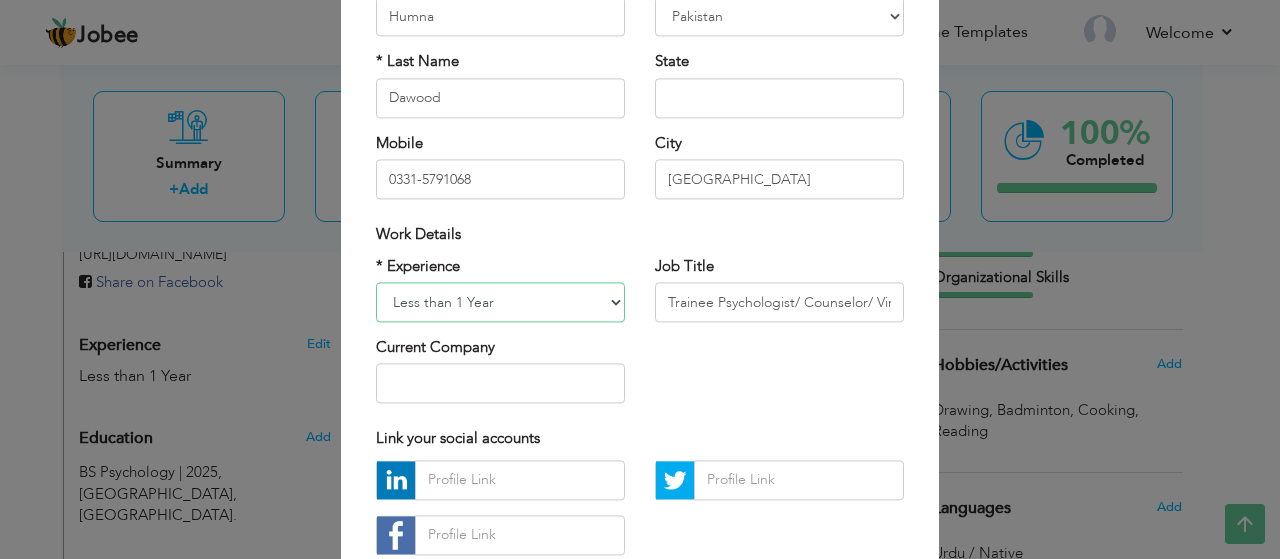 click on "Entry Level Less than 1 Year 1 Year 2 Years 3 Years 4 Years 5 Years 6 Years 7 Years 8 Years 9 Years 10 Years 11 Years 12 Years 13 Years 14 Years 15 Years 16 Years 17 Years 18 Years 19 Years 20 Years 21 Years 22 Years 23 Years 24 Years 25 Years 26 Years 27 Years 28 Years 29 Years 30 Years 31 Years 32 Years 33 Years 34 Years 35 Years More than 35 Years" at bounding box center (500, 302) 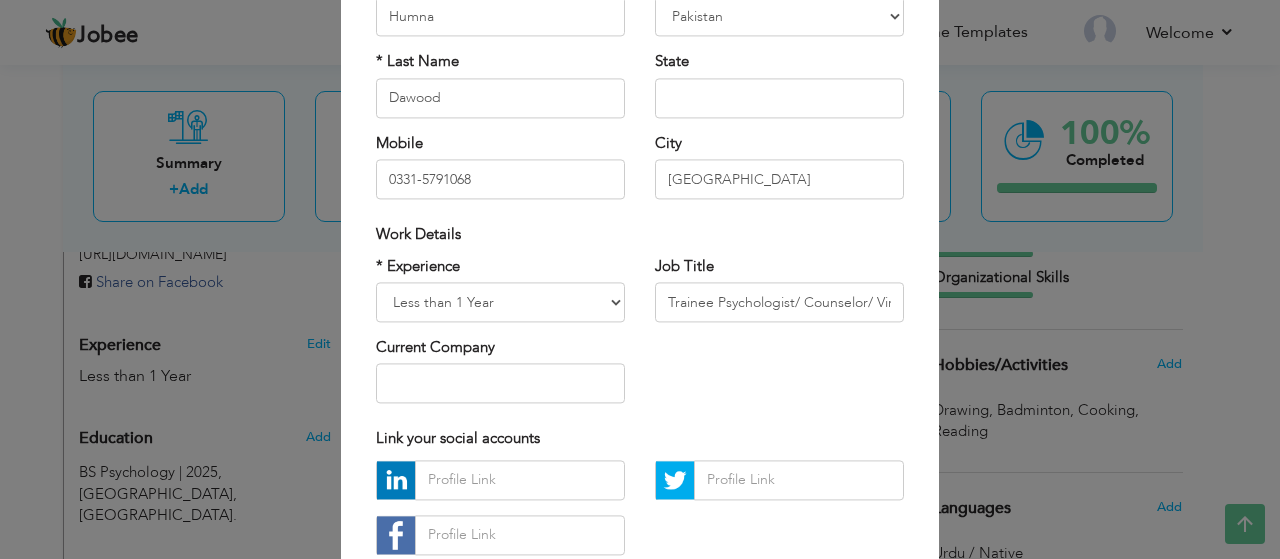 click on "* Experience
Entry Level Less than 1 Year 1 Year 2 Years 3 Years 4 Years 5 Years 6 Years 7 Years 8 Years 9 Years 10 Years 11 Years 12 Years 13 Years 14 Years 15 Years 16 Years 17 Years 18 Years 19 Years 20 Years 21 Years 22 Years 23 Years 24 Years 25 Years 26 Years 27 Years 28 Years 29 Years 30 Years 31 Years 32 Years 33 Years 34 Years 35 Years More than 35 Years
Current Company
Job Title" at bounding box center [640, 337] 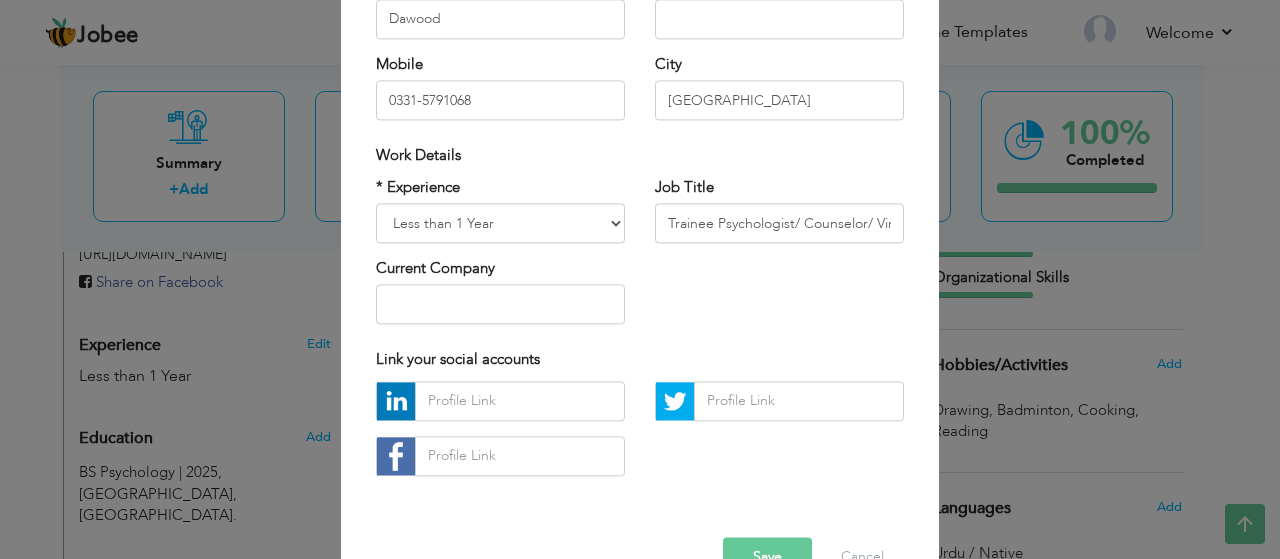 scroll, scrollTop: 334, scrollLeft: 0, axis: vertical 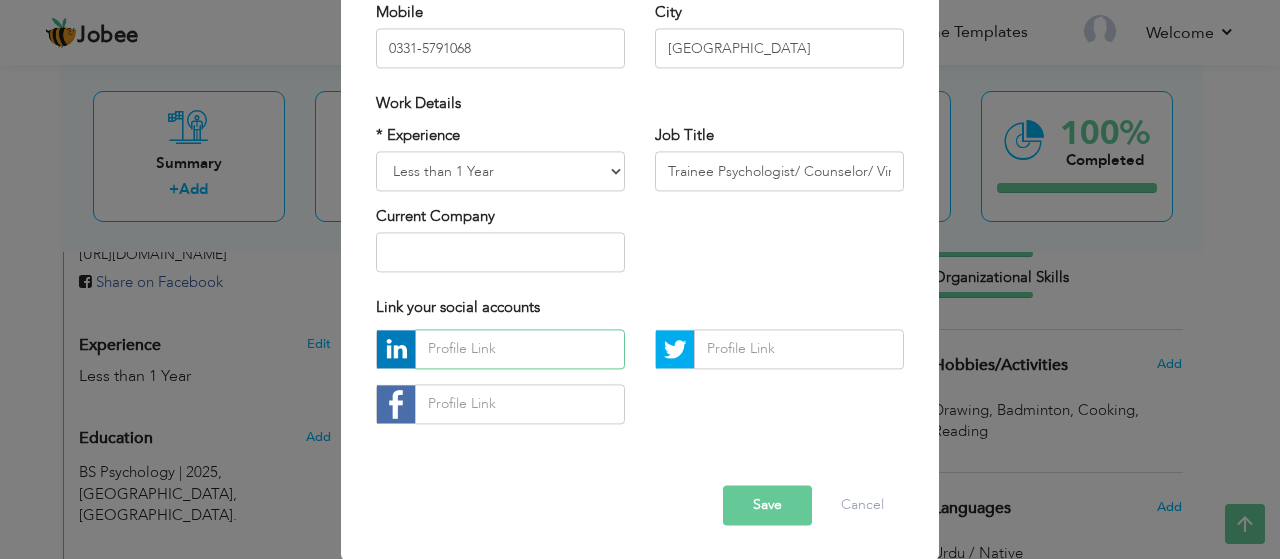 click at bounding box center [520, 349] 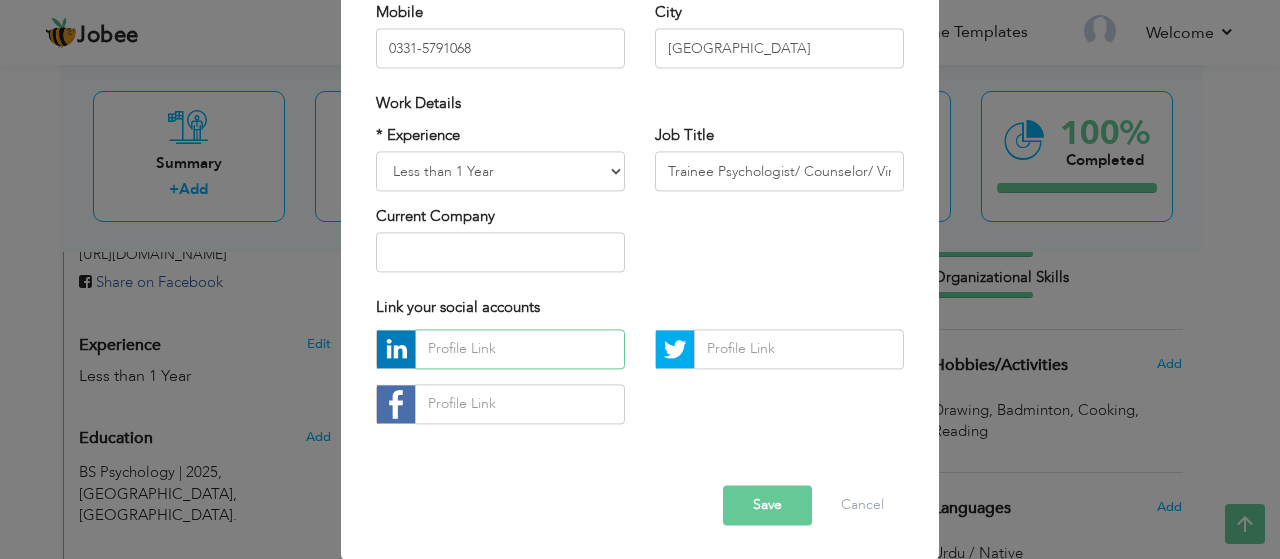 paste on "https://www.linkedin.com/in/humna-dawood-683372286/" 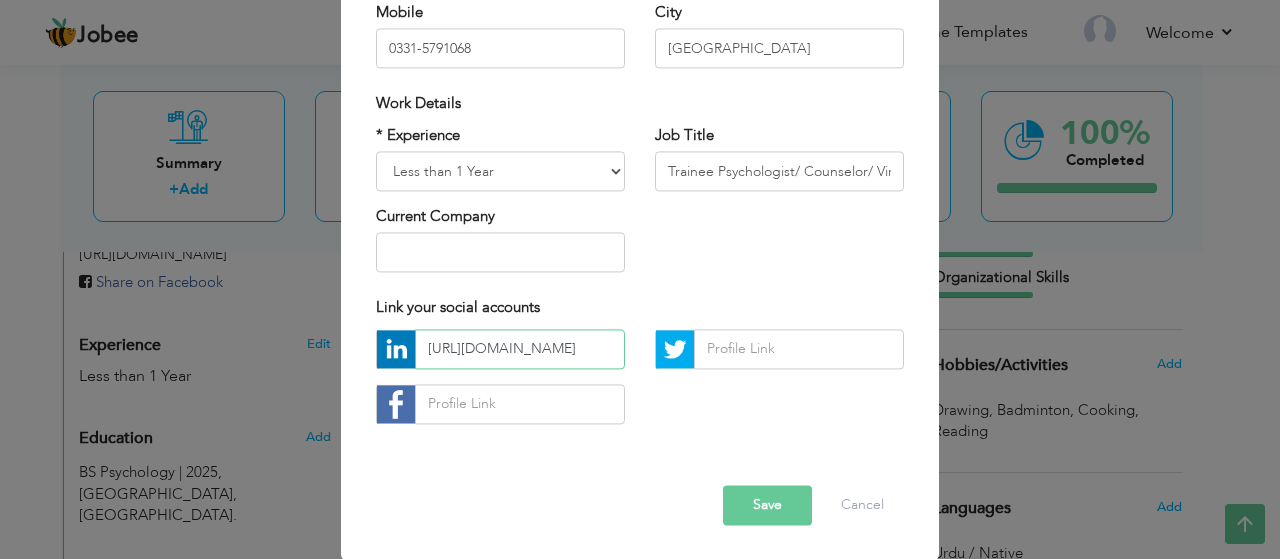 scroll, scrollTop: 0, scrollLeft: 167, axis: horizontal 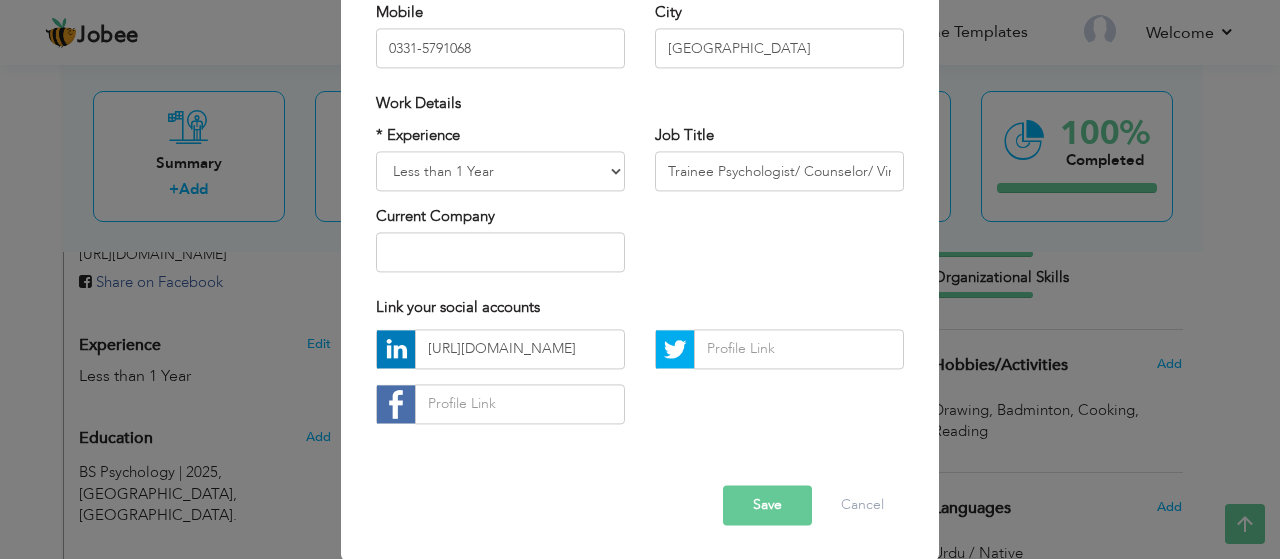 click on "Save" at bounding box center (767, 505) 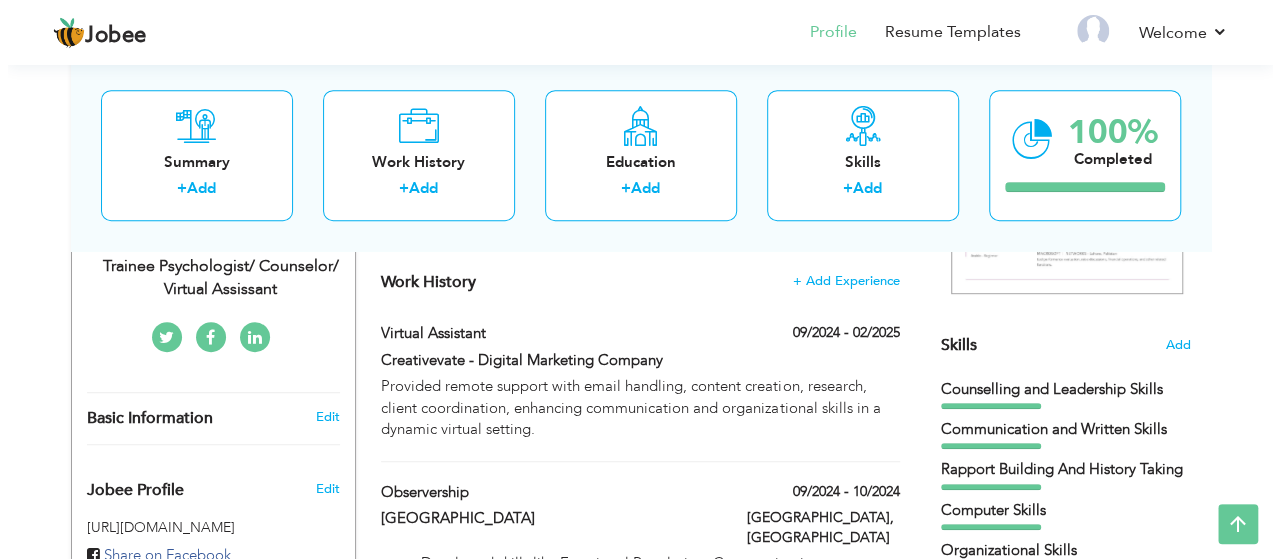 scroll, scrollTop: 429, scrollLeft: 0, axis: vertical 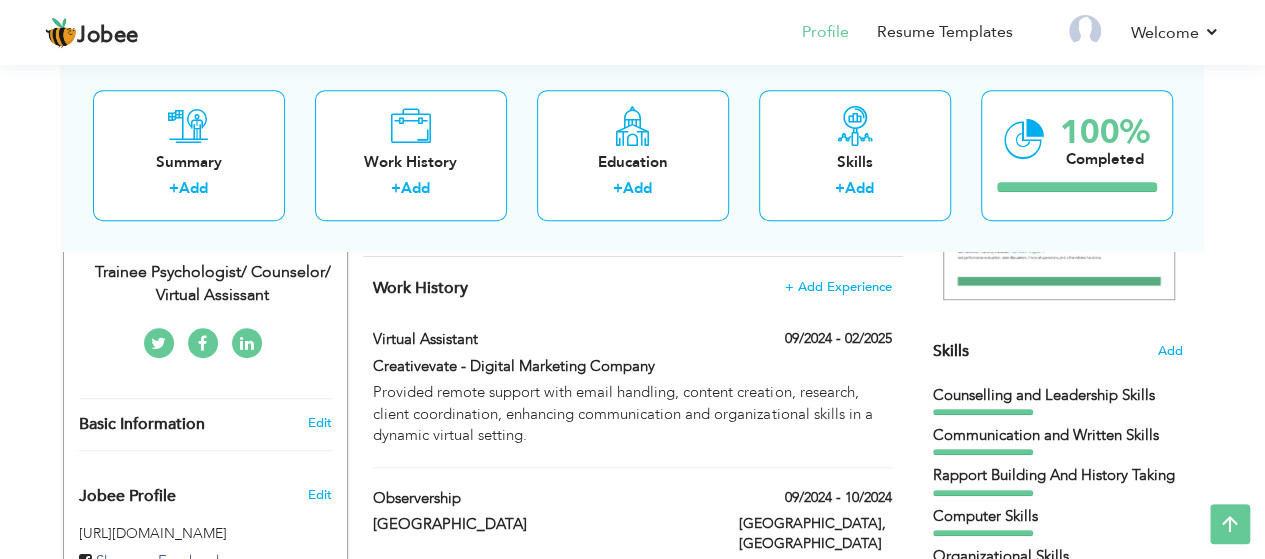 click on "Provided remote support with email handling, content creation, research, client coordination, enhancing communication and organizational skills in a dynamic virtual setting." at bounding box center [632, 414] 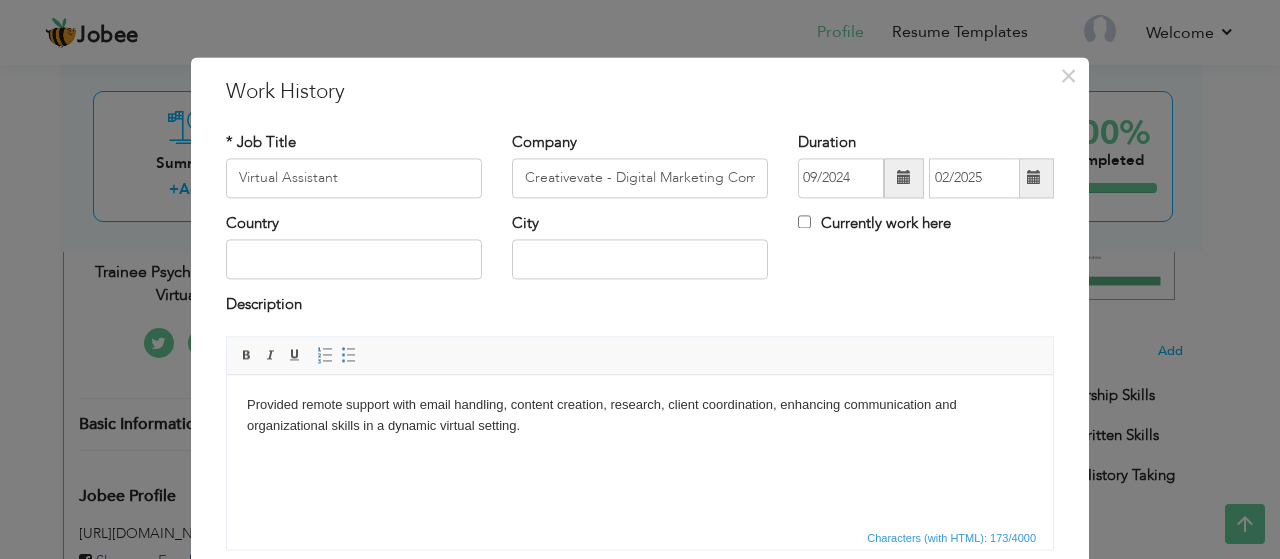 click on "Provided remote support with email handling, content creation, research, client coordination, enhancing communication and organizational skills in a dynamic virtual setting." at bounding box center [640, 416] 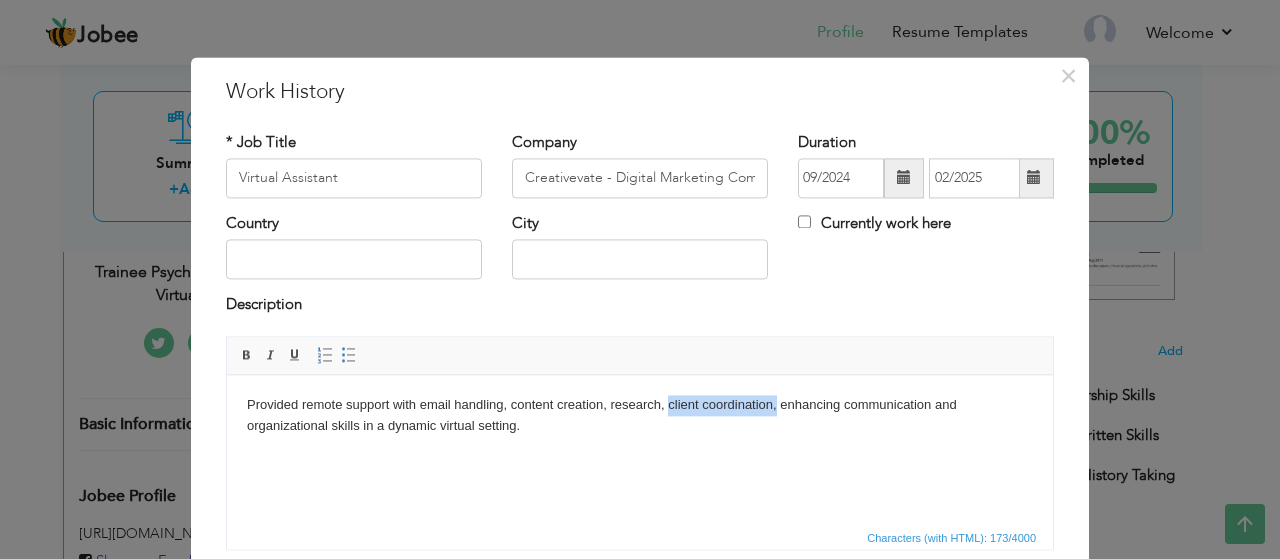 drag, startPoint x: 777, startPoint y: 406, endPoint x: 669, endPoint y: 402, distance: 108.07405 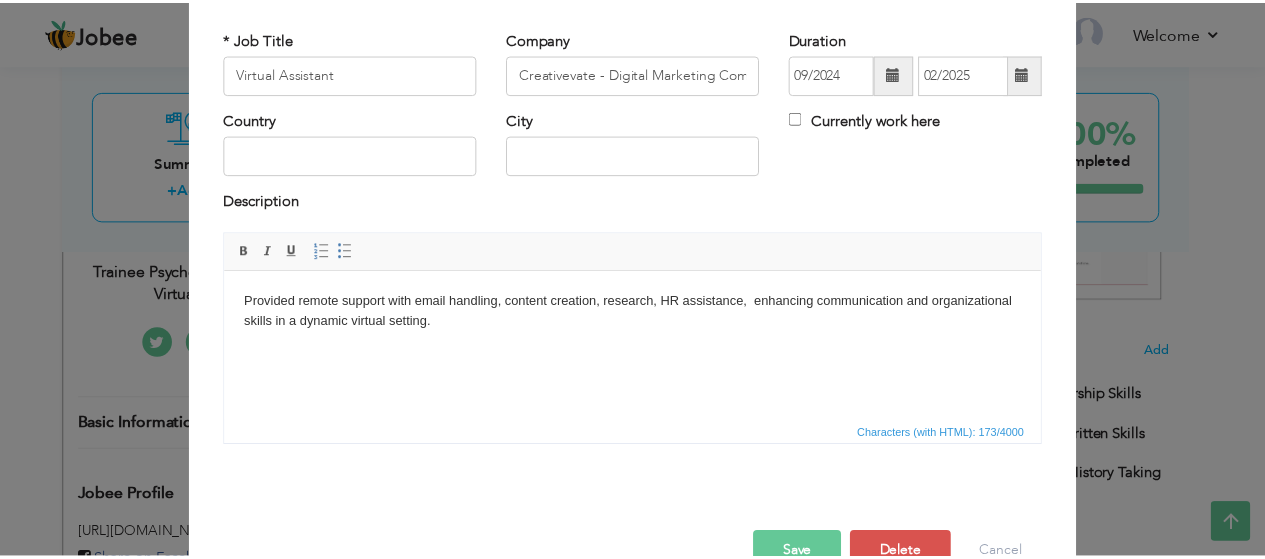 scroll, scrollTop: 151, scrollLeft: 0, axis: vertical 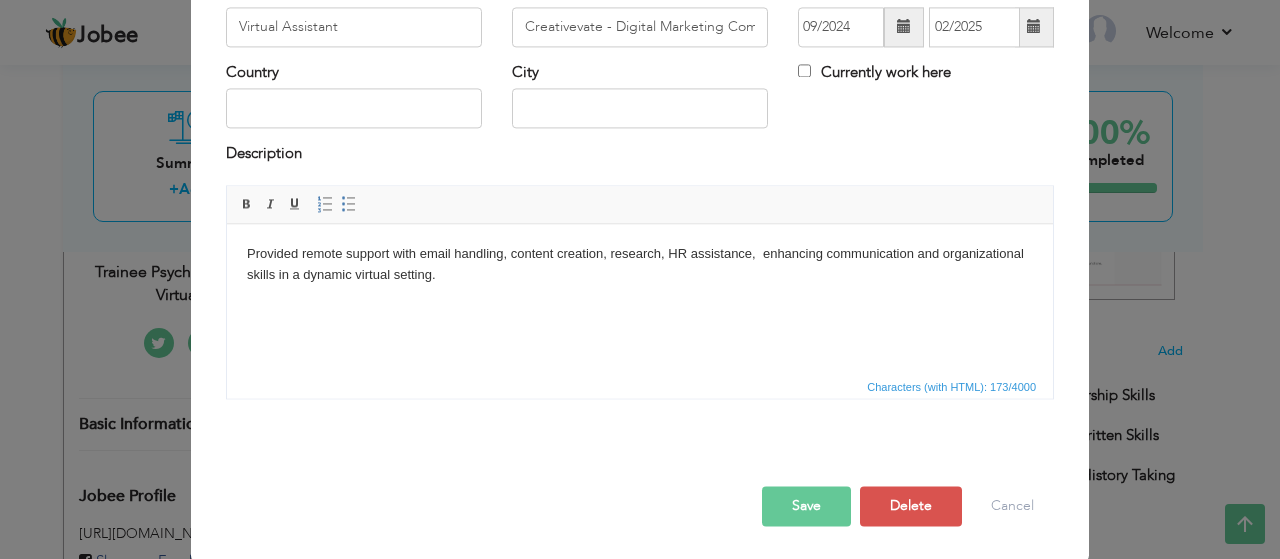 click on "Save" at bounding box center [806, 506] 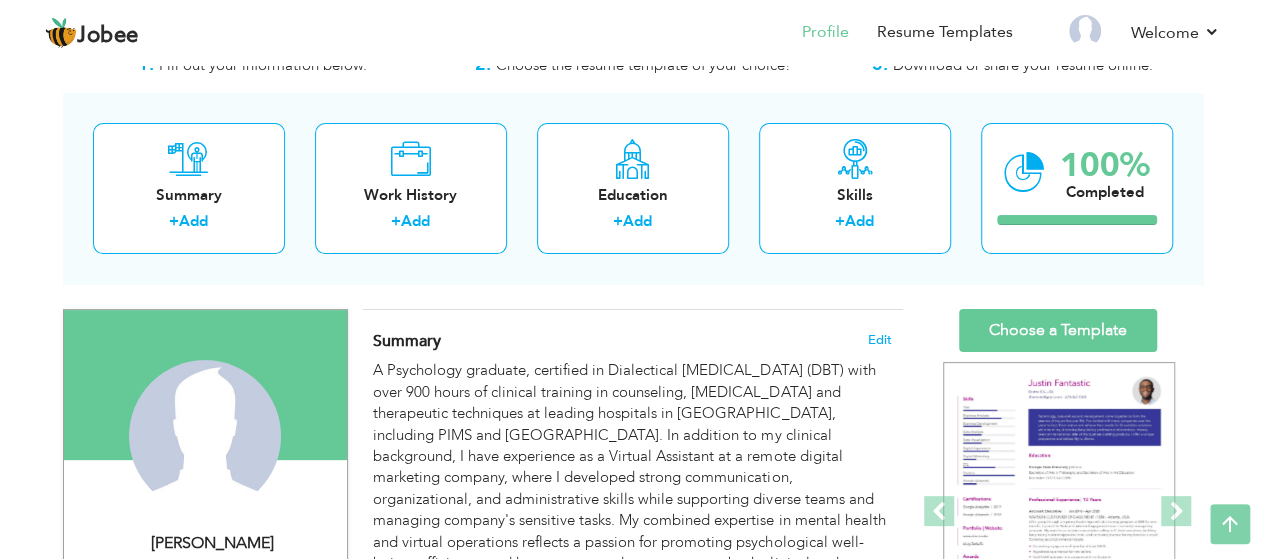 scroll, scrollTop: 0, scrollLeft: 0, axis: both 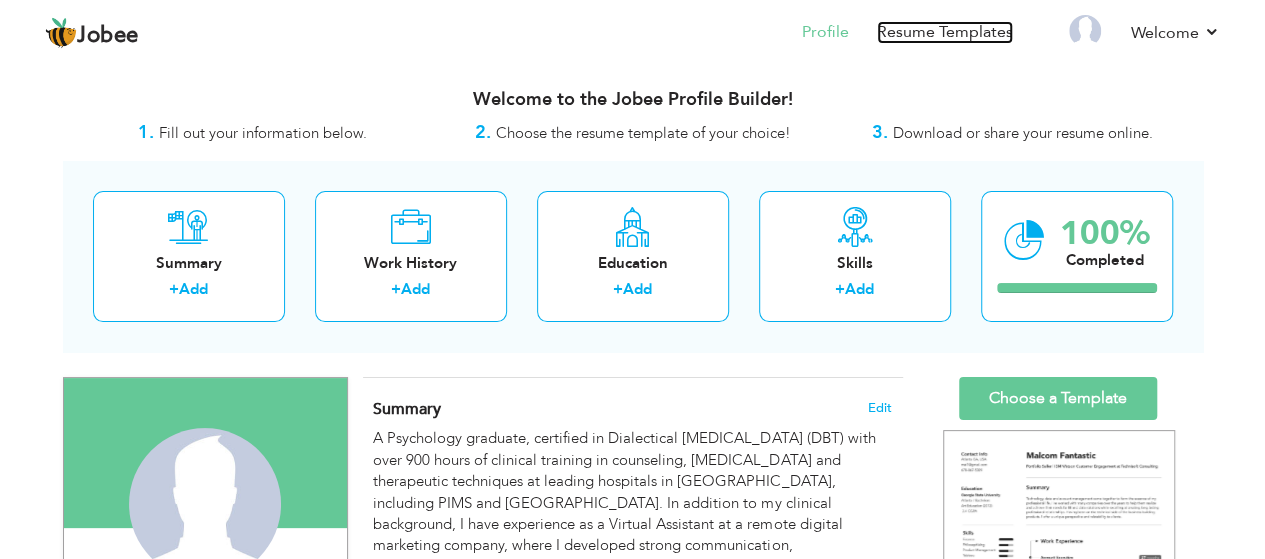 click on "Resume Templates" at bounding box center [945, 32] 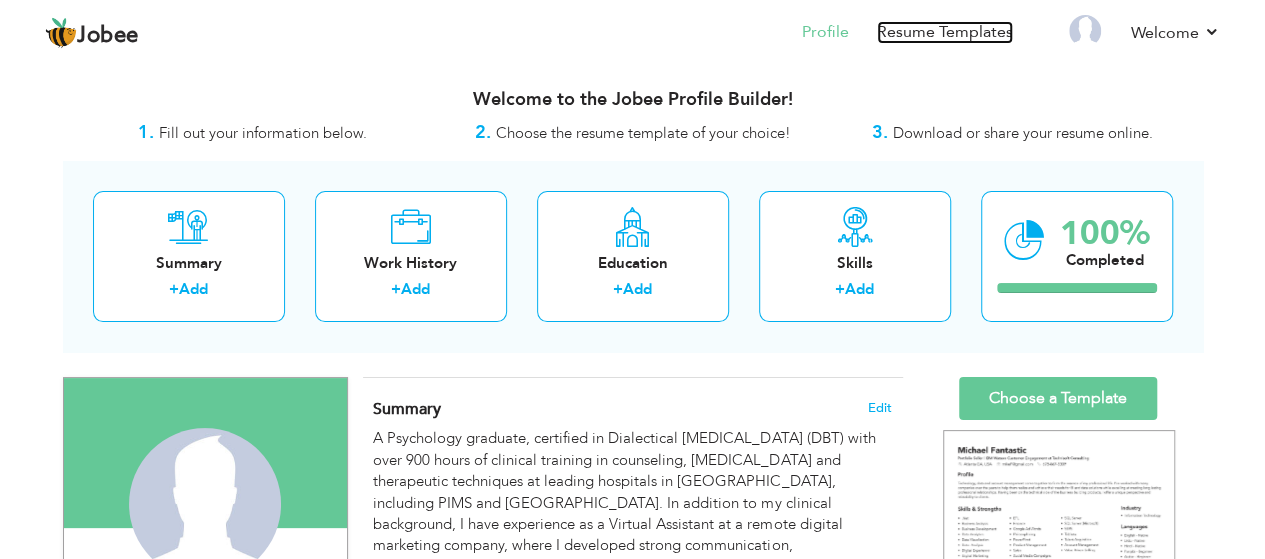 click on "Resume Templates" at bounding box center (945, 32) 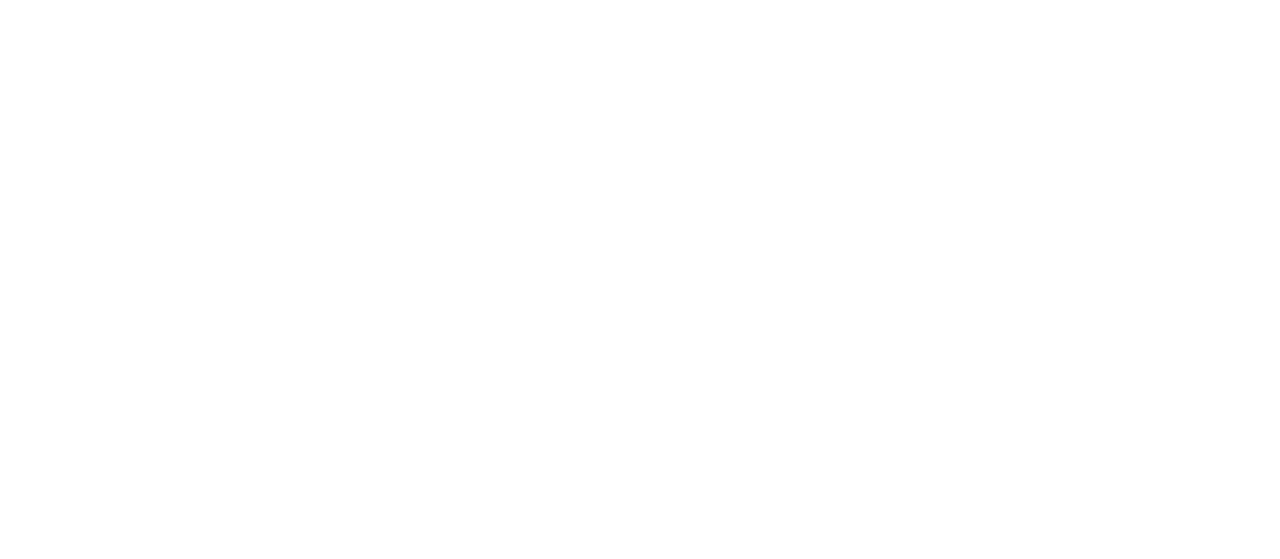 scroll, scrollTop: 0, scrollLeft: 0, axis: both 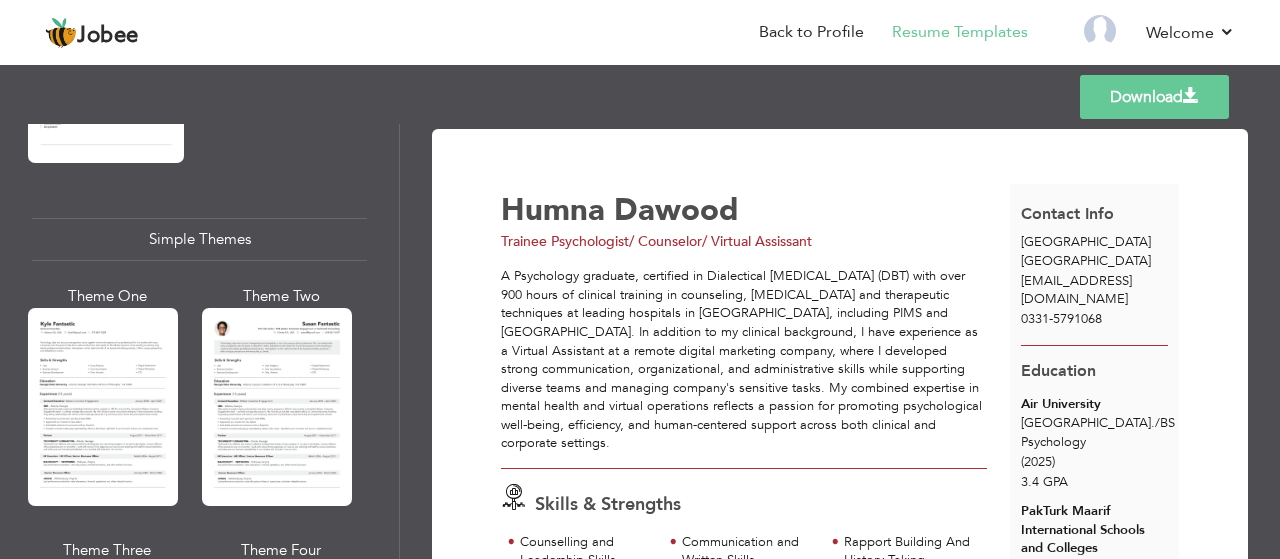 click at bounding box center (103, 407) 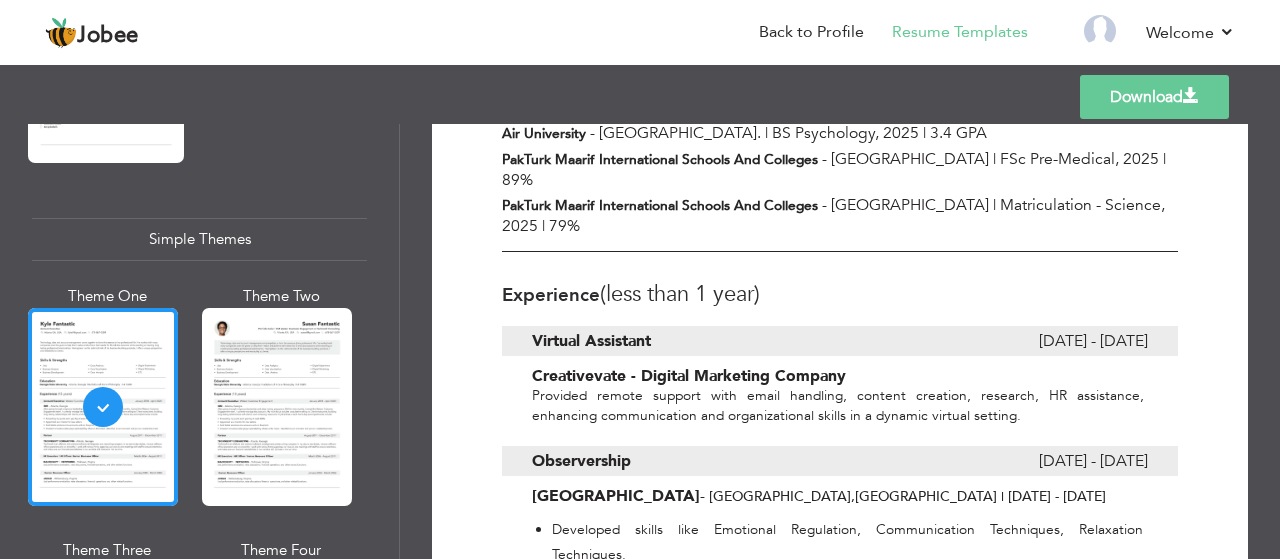 scroll, scrollTop: 611, scrollLeft: 0, axis: vertical 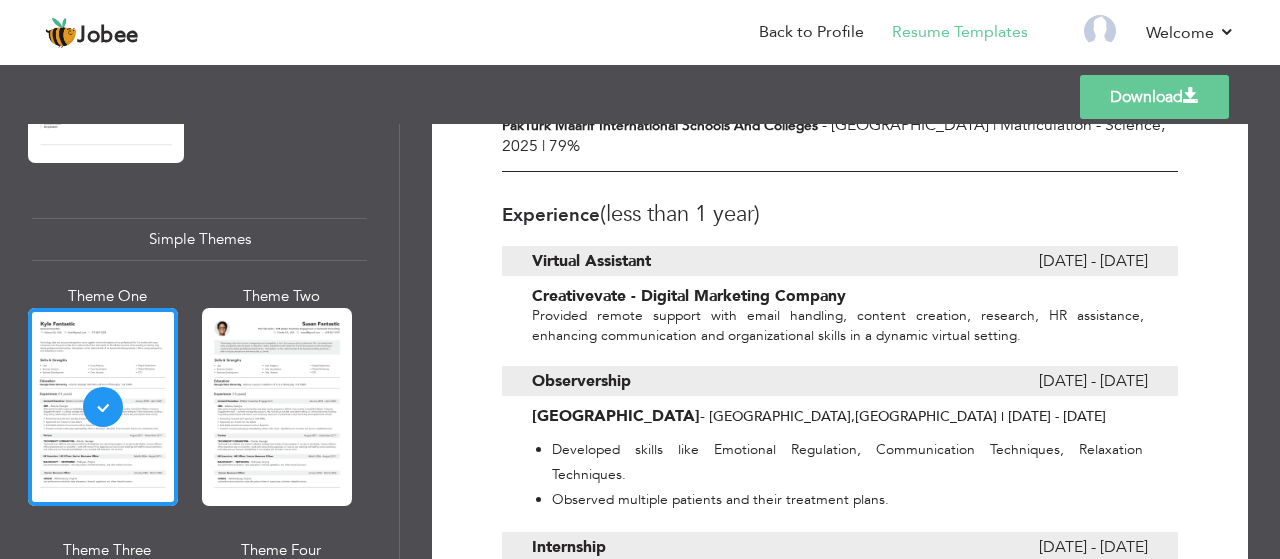 click on "Download" at bounding box center [1154, 97] 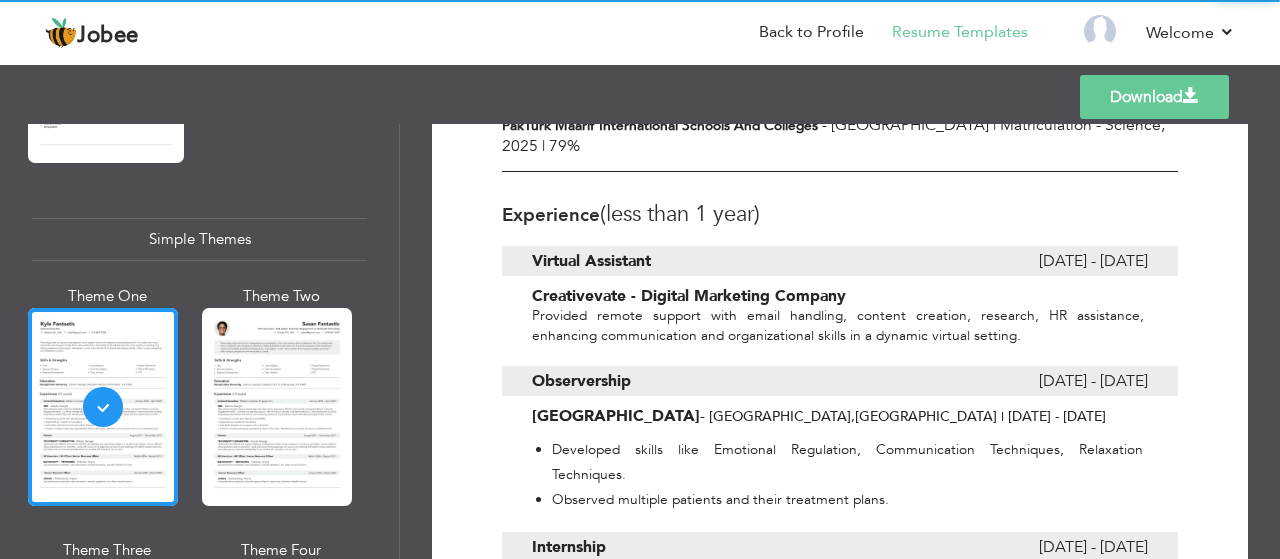 click at bounding box center (277, 407) 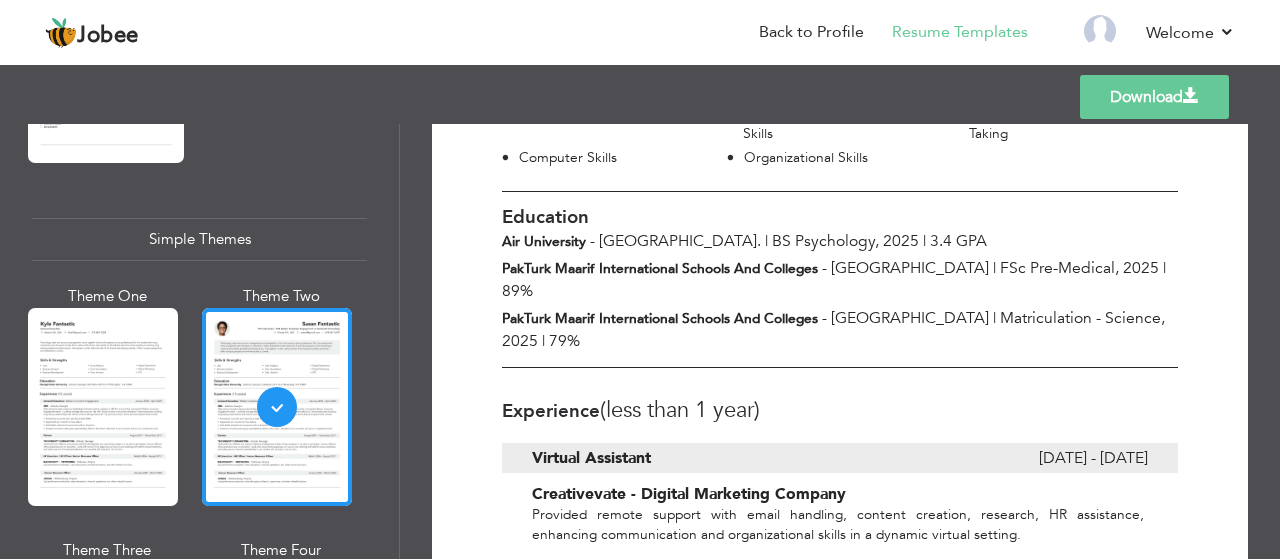 scroll, scrollTop: 511, scrollLeft: 0, axis: vertical 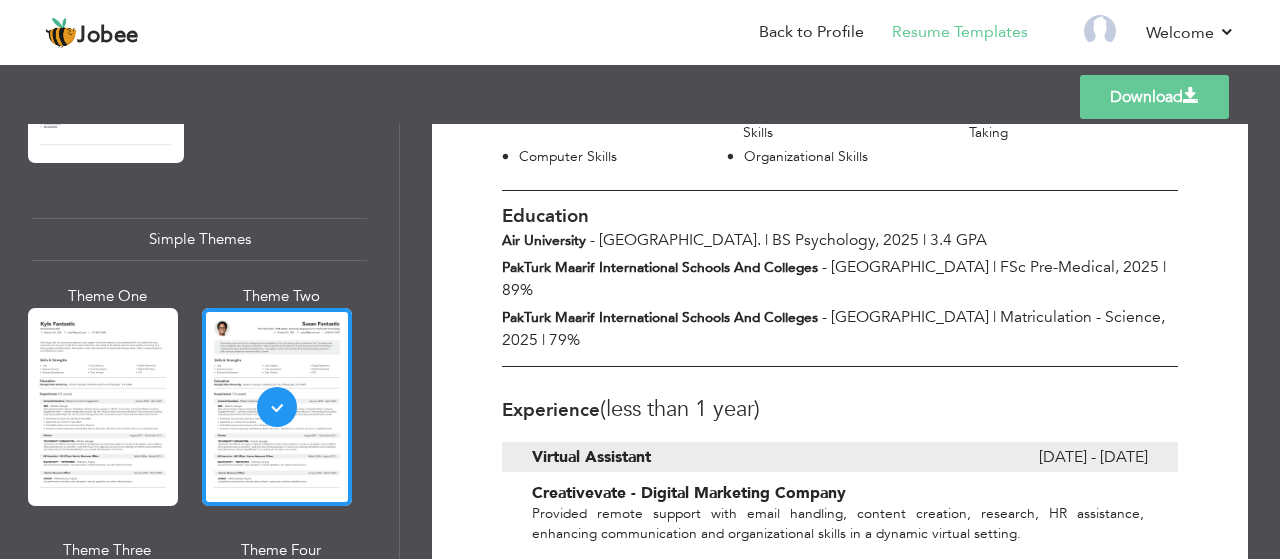 click on "Theme Four" at bounding box center [281, 550] 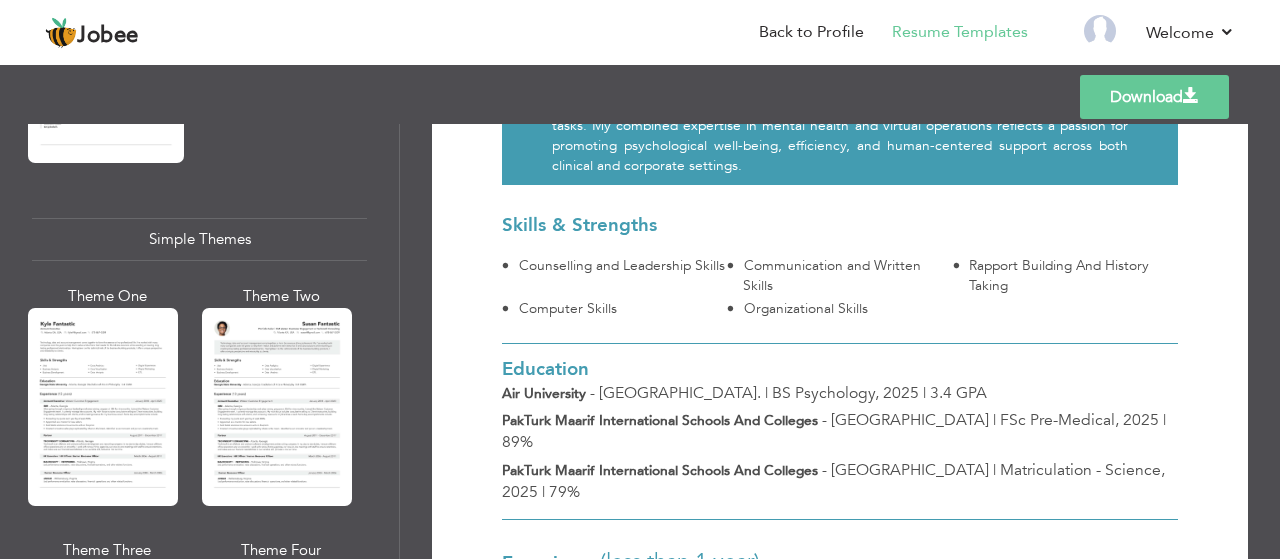 scroll, scrollTop: 366, scrollLeft: 0, axis: vertical 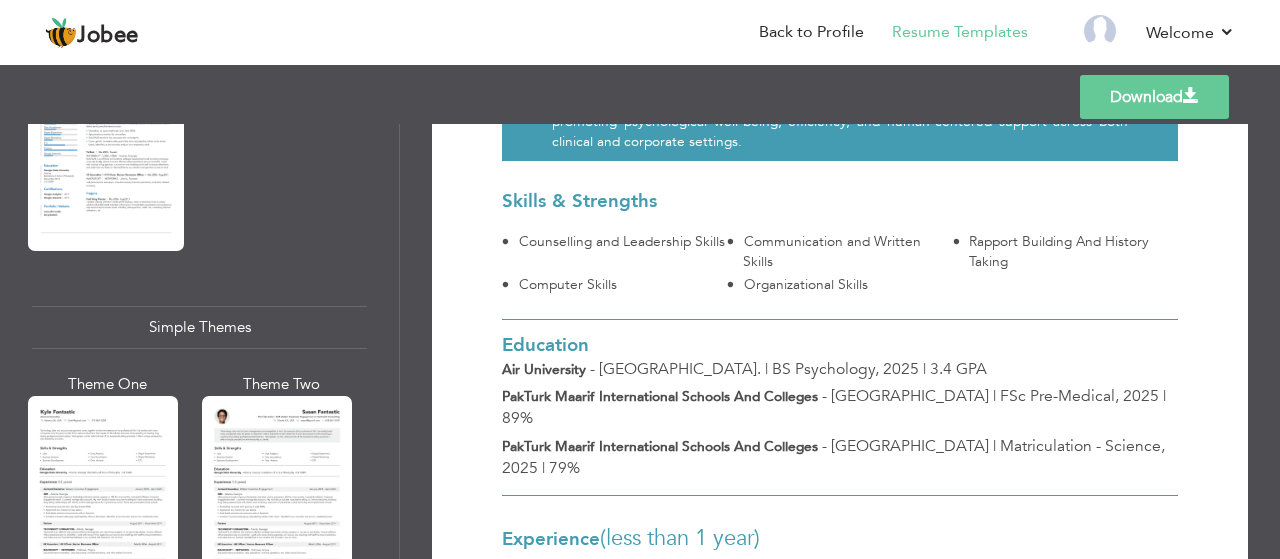 click at bounding box center [103, 495] 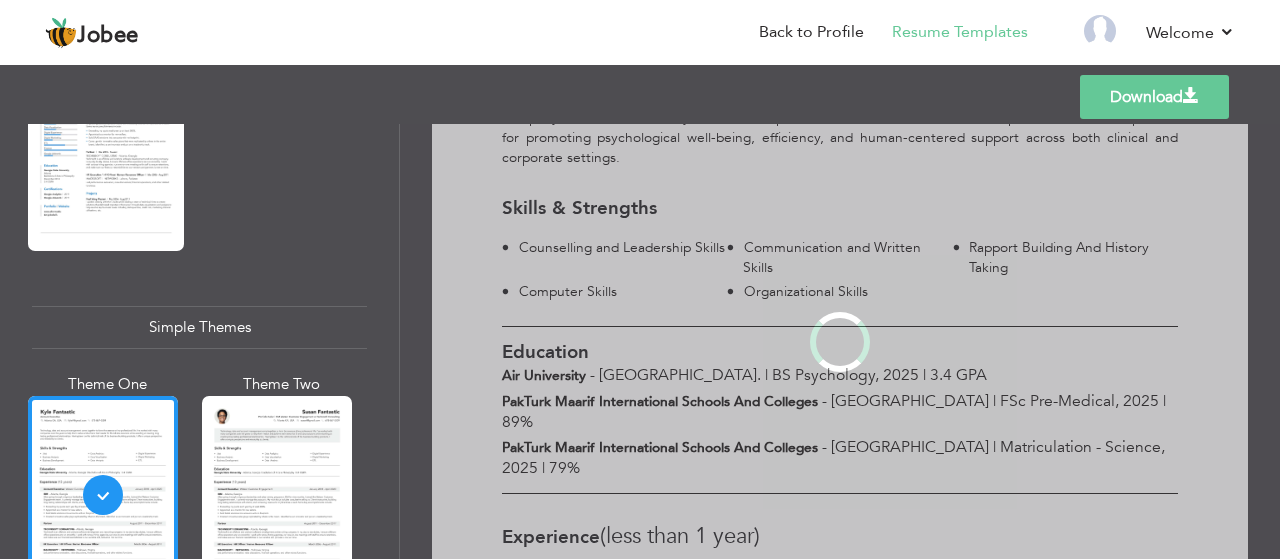 scroll, scrollTop: 0, scrollLeft: 0, axis: both 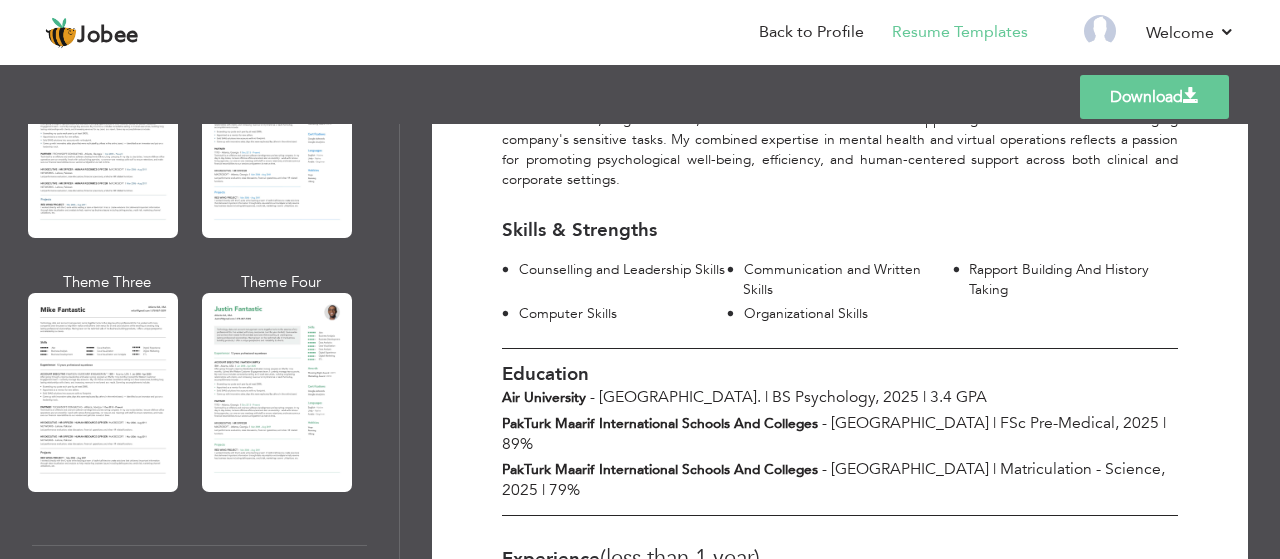 click at bounding box center (103, 392) 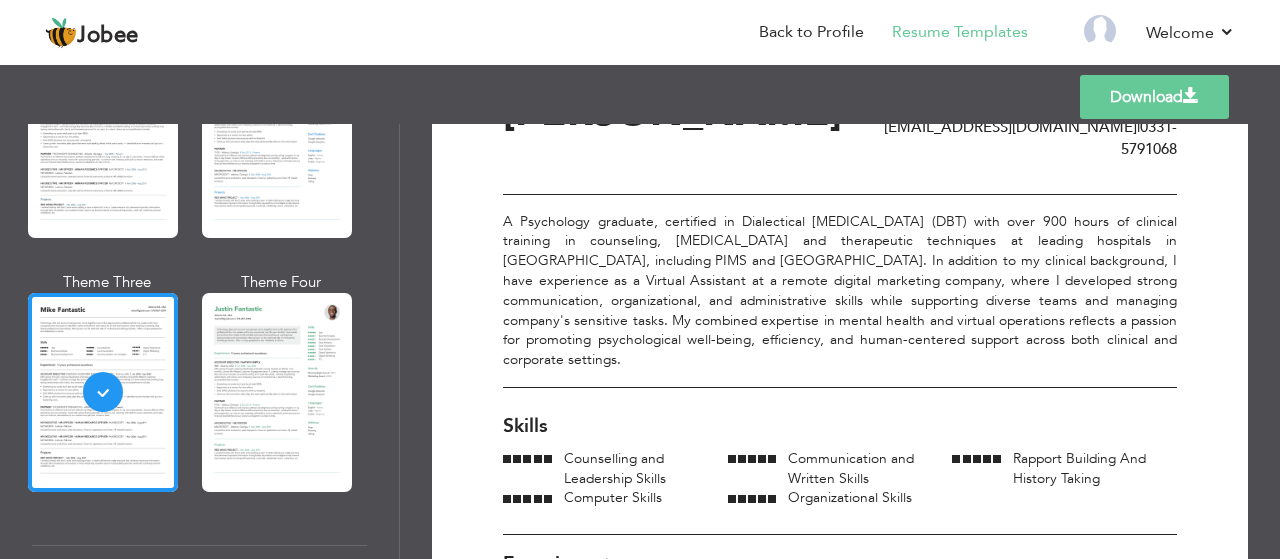 scroll, scrollTop: 85, scrollLeft: 0, axis: vertical 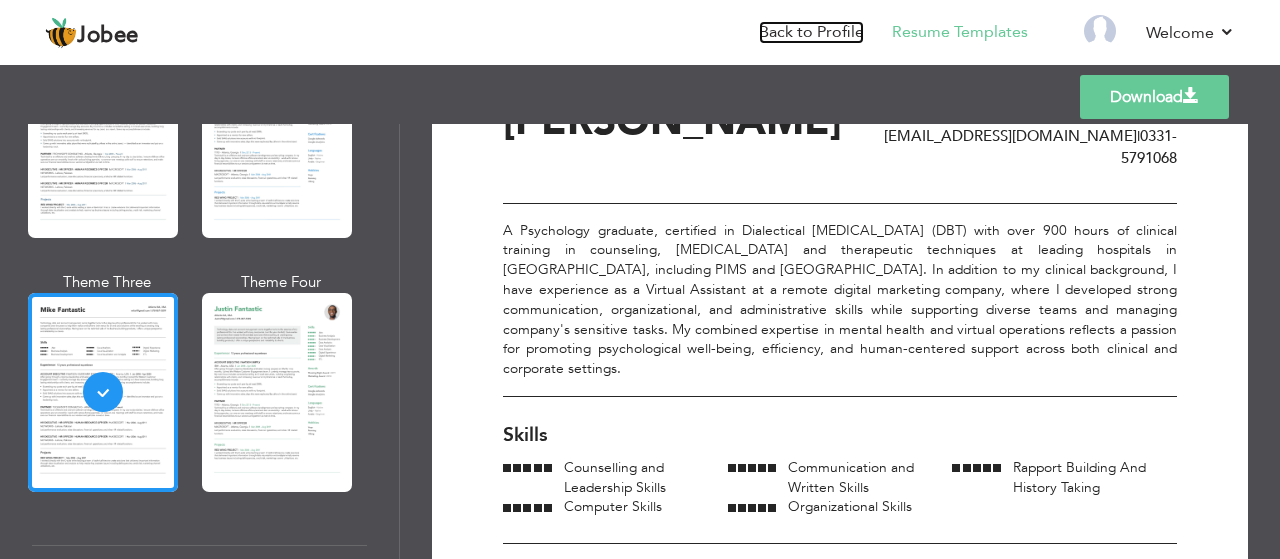 click on "Back to Profile" at bounding box center (811, 32) 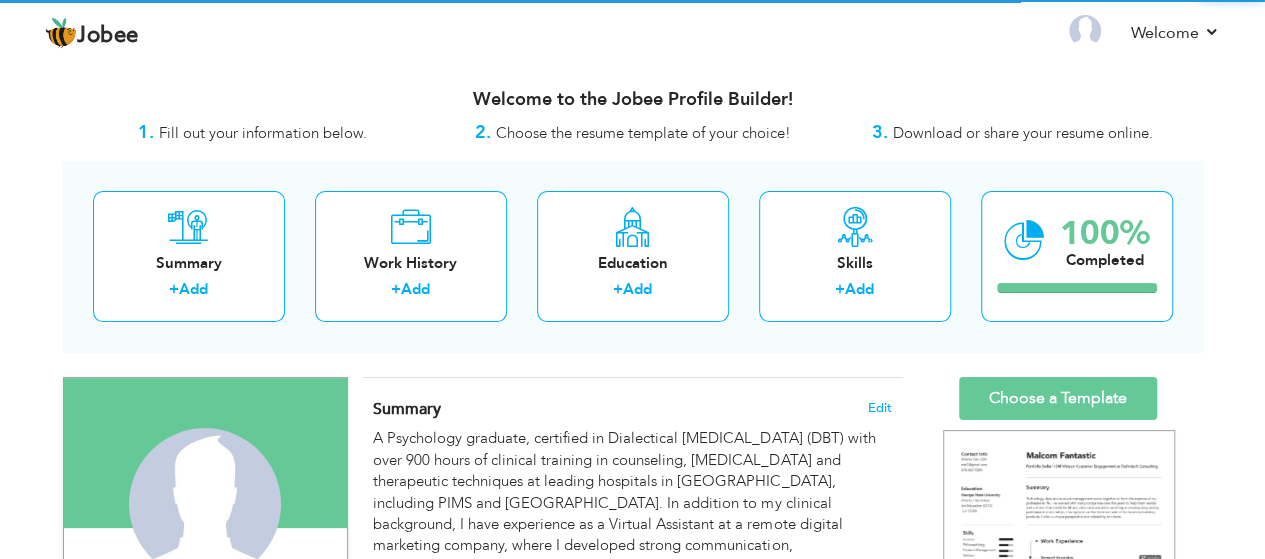 scroll, scrollTop: 0, scrollLeft: 0, axis: both 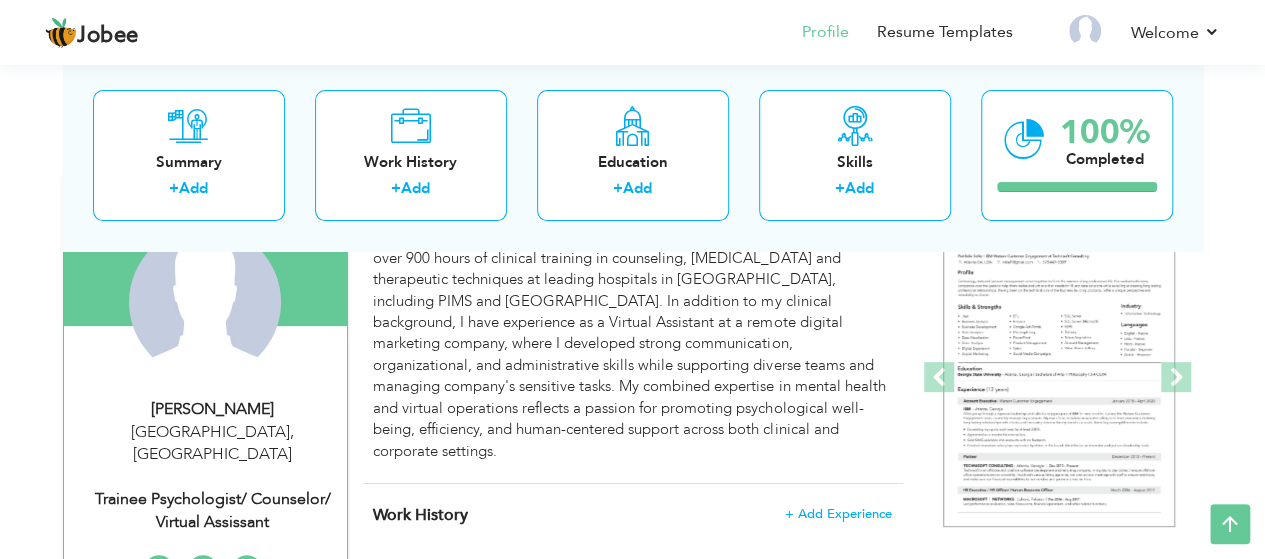 click on "A Psychology graduate, certified in Dialectical Behavior Therapy (DBT) with over 900 hours of clinical training in counseling, psychological assessment and therapeutic techniques at leading hospitals in Islamabad, including PIMS and Shifa International Hospital. In addition to my clinical background, I have experience as a Virtual Assistant at a remote digital marketing company, where I developed strong communication, organizational, and administrative skills while supporting diverse teams and managing company's sensitive tasks. My combined expertise in mental health and virtual operations reflects a passion for promoting psychological well-being, efficiency, and human-centered support across both clinical and corporate settings." at bounding box center (632, 344) 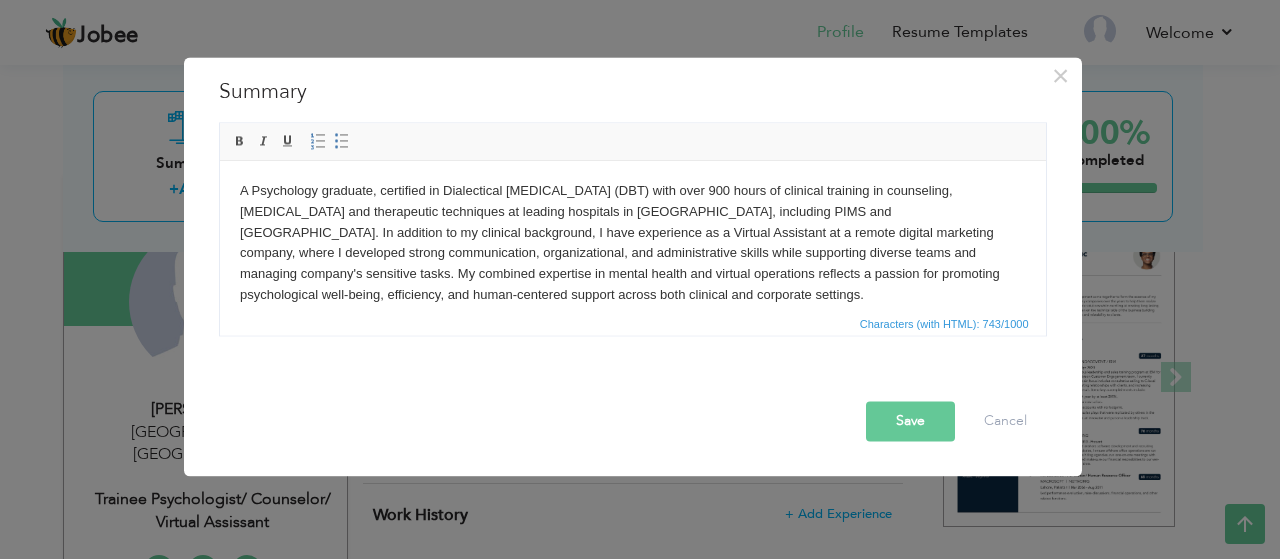 click on "A Psychology graduate, certified in Dialectical Behavior Therapy (DBT) with over 900 hours of clinical training in counseling, psychological assessment and therapeutic techniques at leading hospitals in Islamabad, including PIMS and Shifa International Hospital. In addition to my clinical background, I have experience as a Virtual Assistant at a remote digital marketing company, where I developed strong communication, organizational, and administrative skills while supporting diverse teams and managing company's sensitive tasks. My combined expertise in mental health and virtual operations reflects a passion for promoting psychological well-being, efficiency, and human-centered support across both clinical and corporate settings." at bounding box center [632, 242] 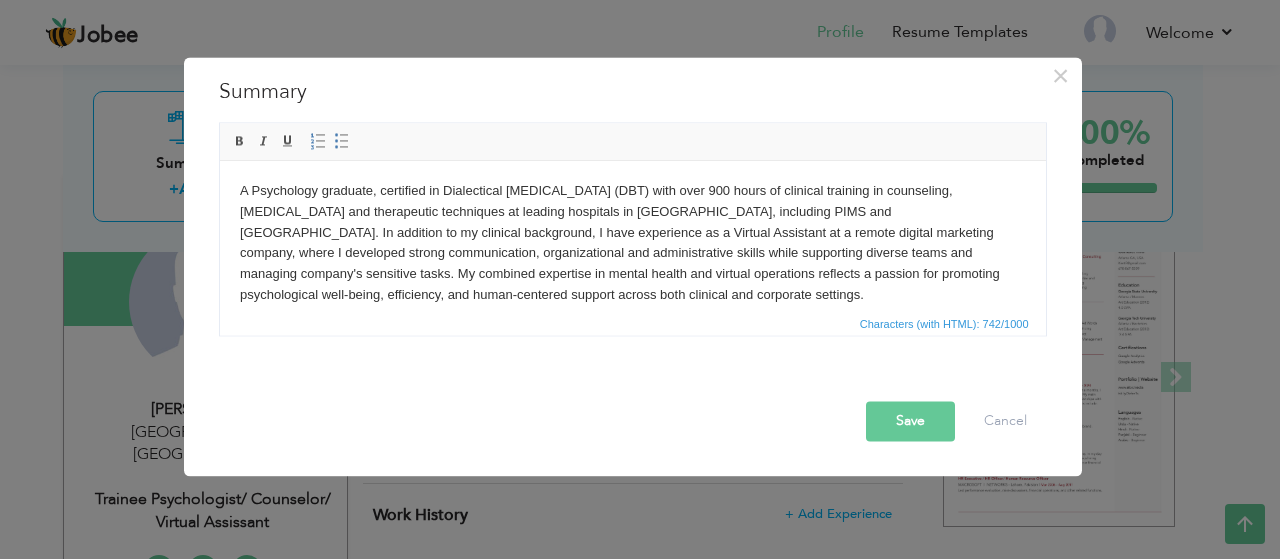 click on "A Psychology graduate, certified in Dialectical Behavior Therapy (DBT) with over 900 hours of clinical training in counseling, psychological assessment and therapeutic techniques at leading hospitals in Islamabad, including PIMS and Shifa International Hospital. In addition to my clinical background, I have experience as a Virtual Assistant at a remote digital marketing company, where I developed strong communication, organizational and administrative skills while supporting diverse teams and managing company's sensitive tasks. My combined expertise in mental health and virtual operations reflects a passion for promoting psychological well-being, efficiency, and human-centered support across both clinical and corporate settings." at bounding box center [632, 242] 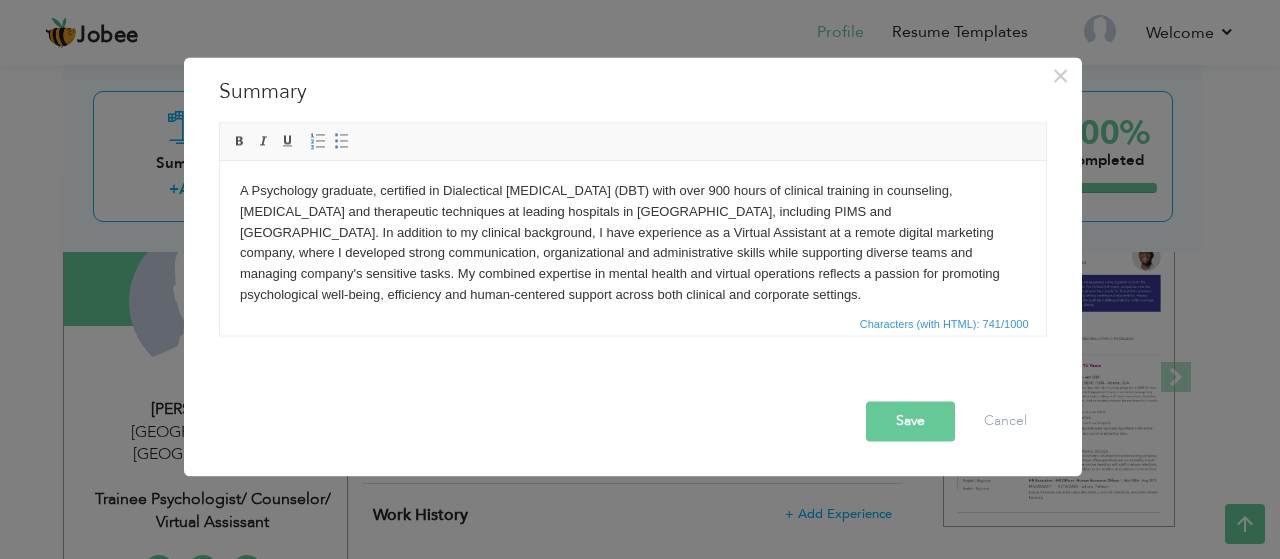 click on "Save" at bounding box center (910, 421) 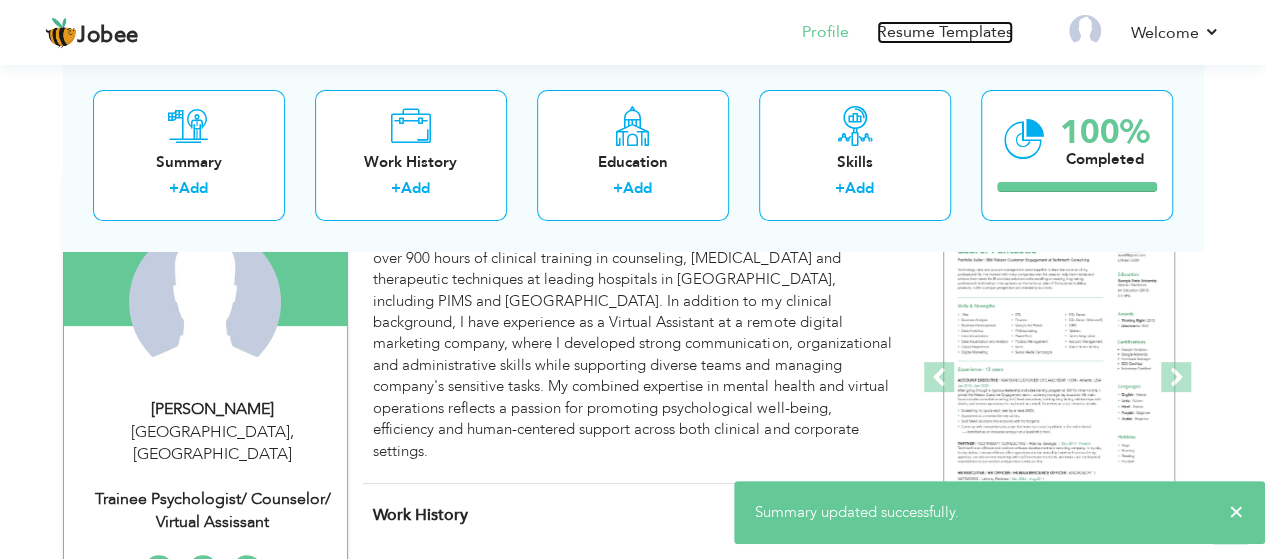click on "Resume Templates" at bounding box center (945, 32) 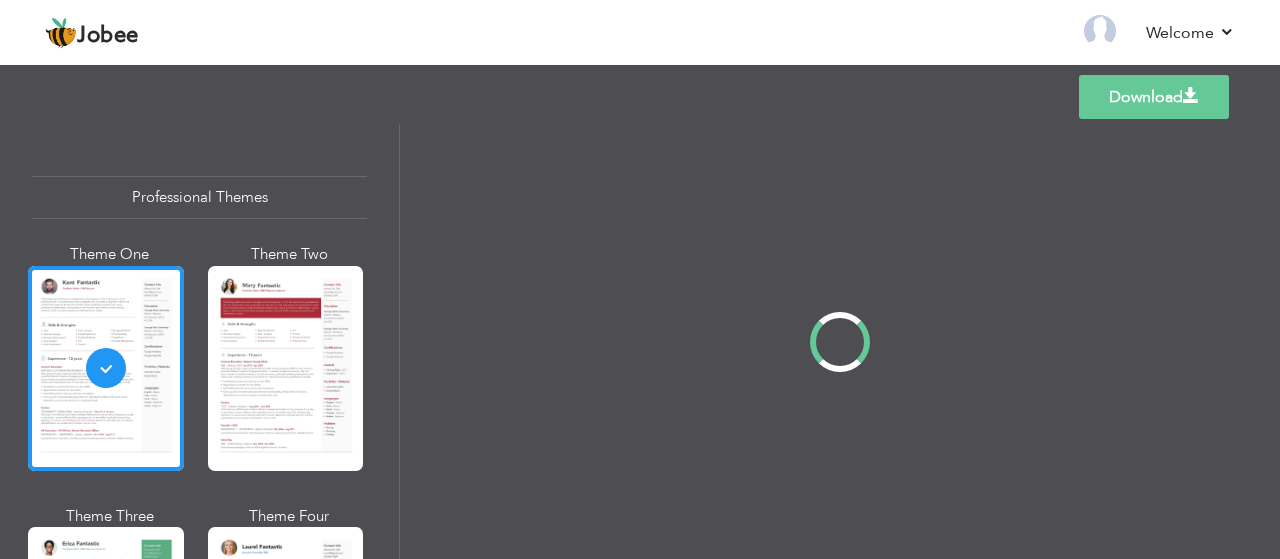 scroll, scrollTop: 0, scrollLeft: 0, axis: both 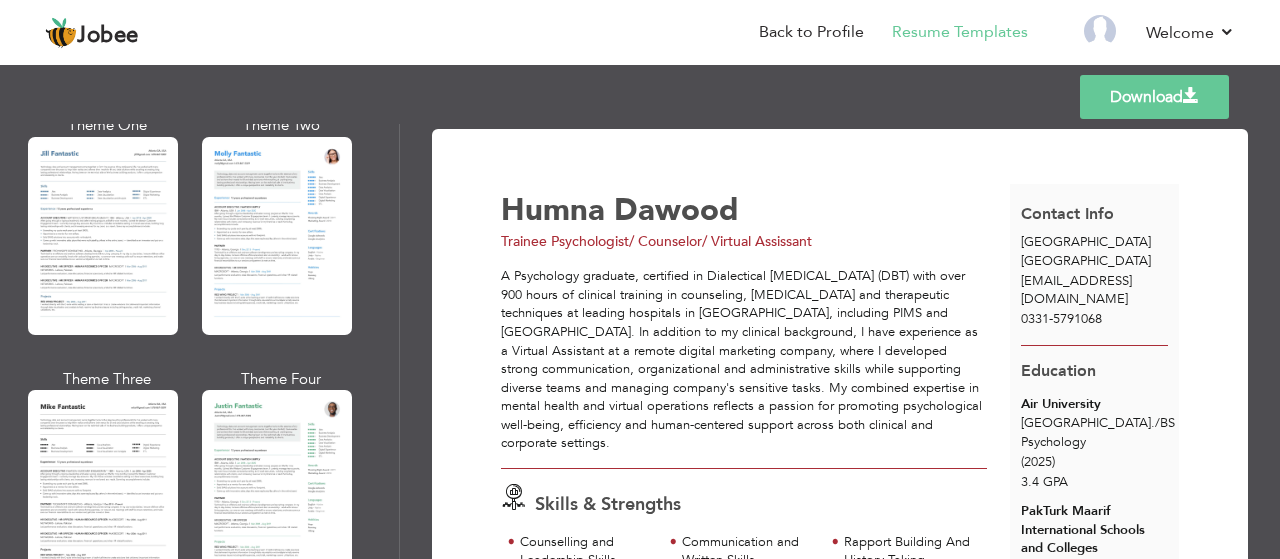 click on "Professional Themes
Theme One
Theme Two
Theme Three
Theme Four" at bounding box center (640, 341) 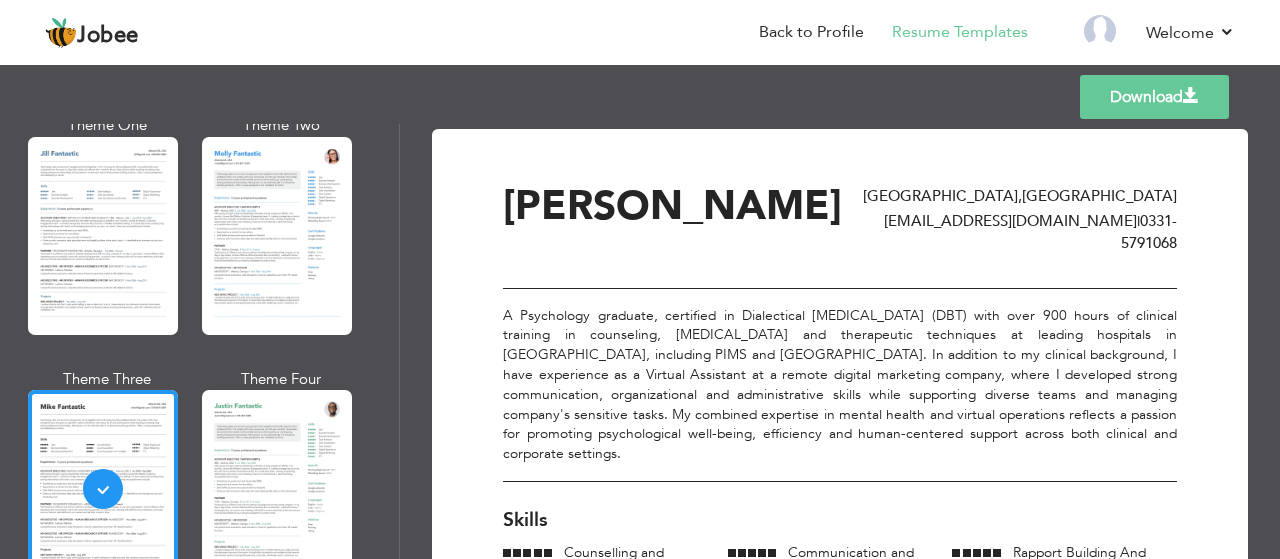 click on "Download" at bounding box center (1154, 97) 